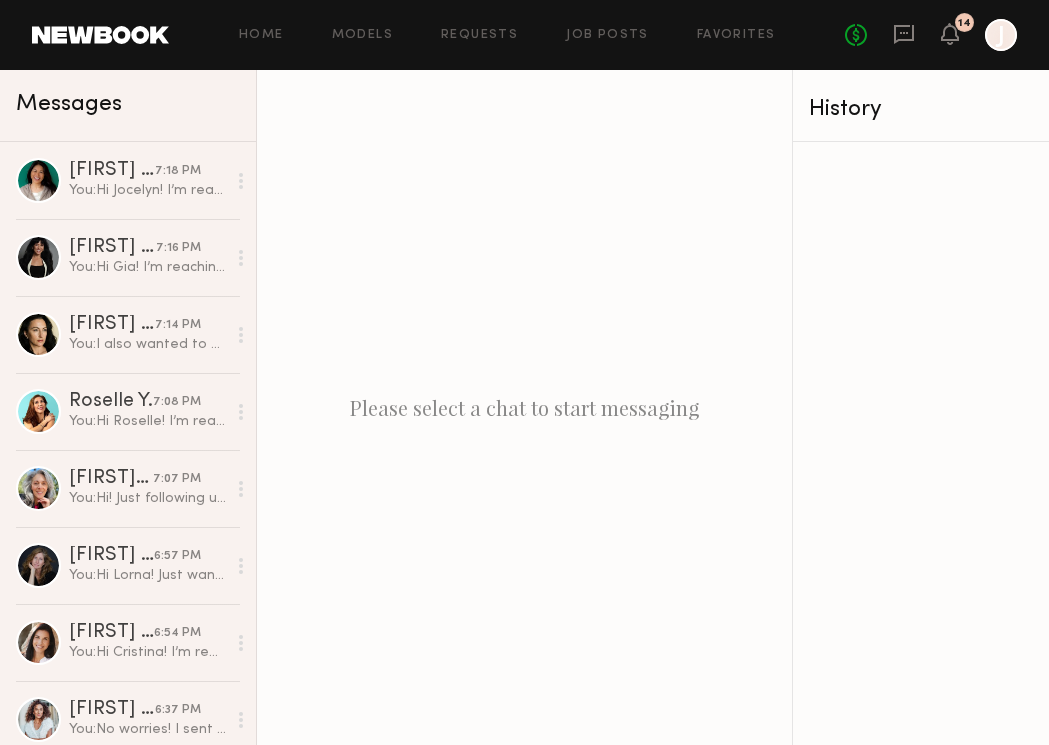 scroll, scrollTop: 0, scrollLeft: 0, axis: both 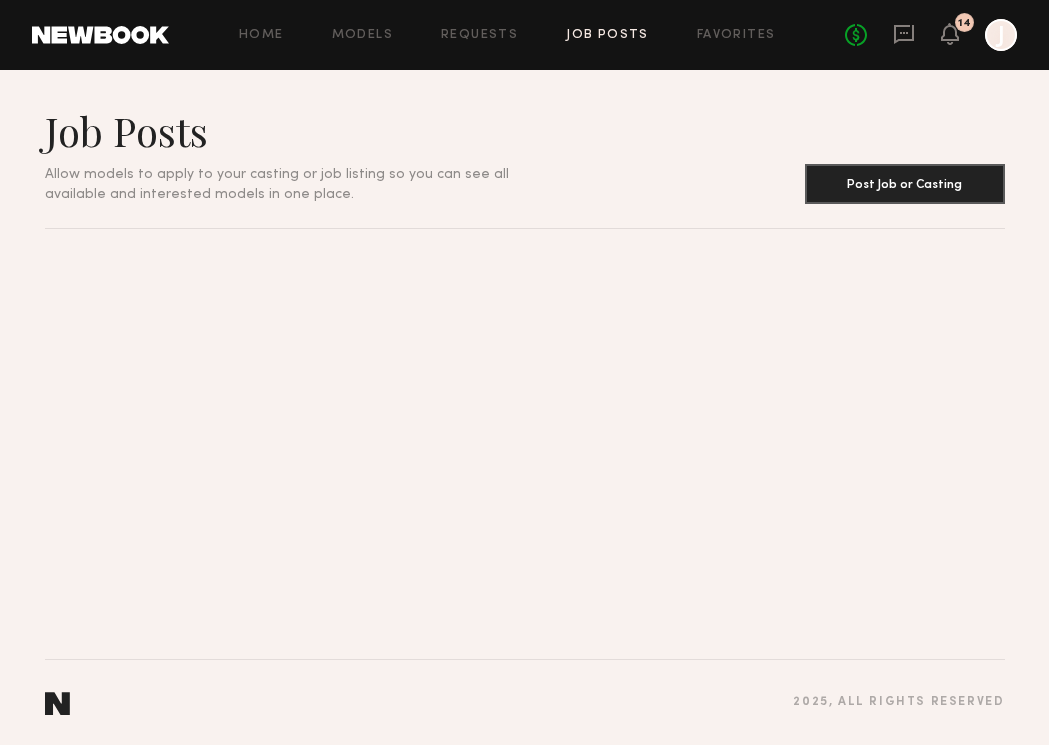click 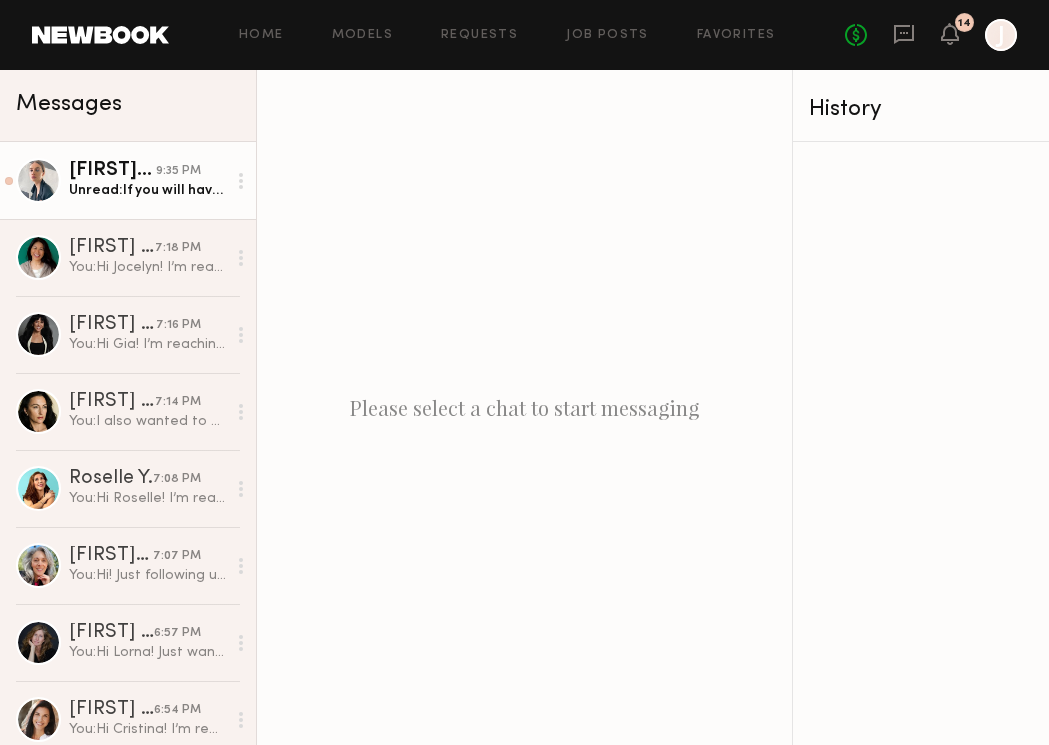 click on "Unread:  If you will have anything else please let me know" 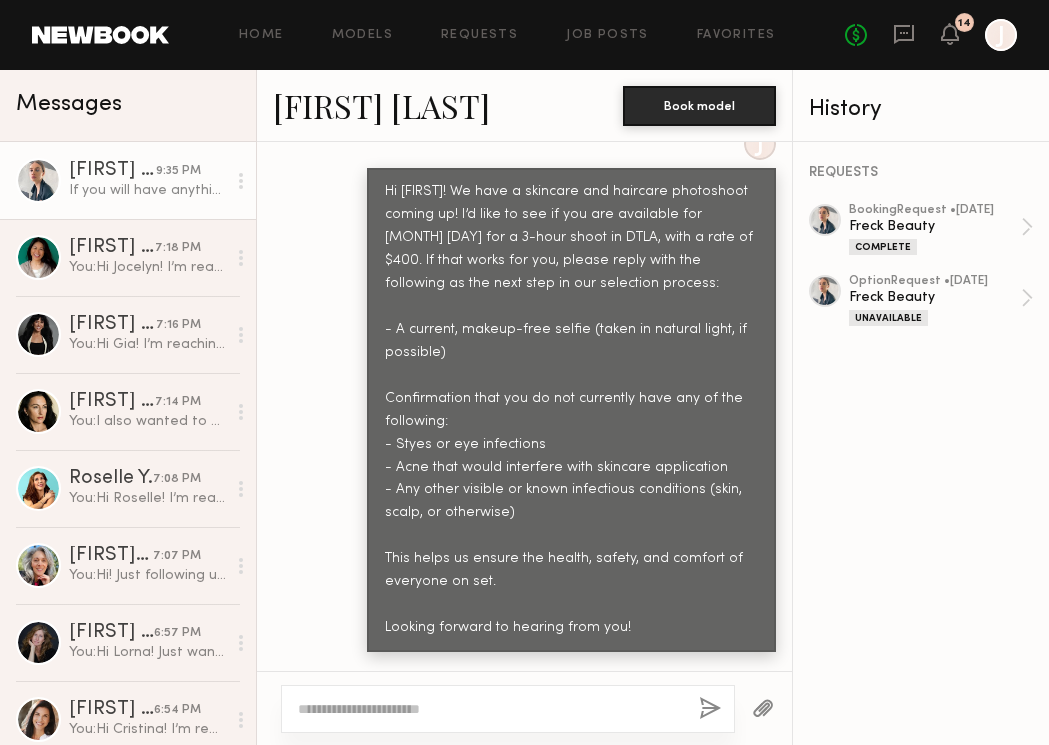 scroll, scrollTop: 1332, scrollLeft: 0, axis: vertical 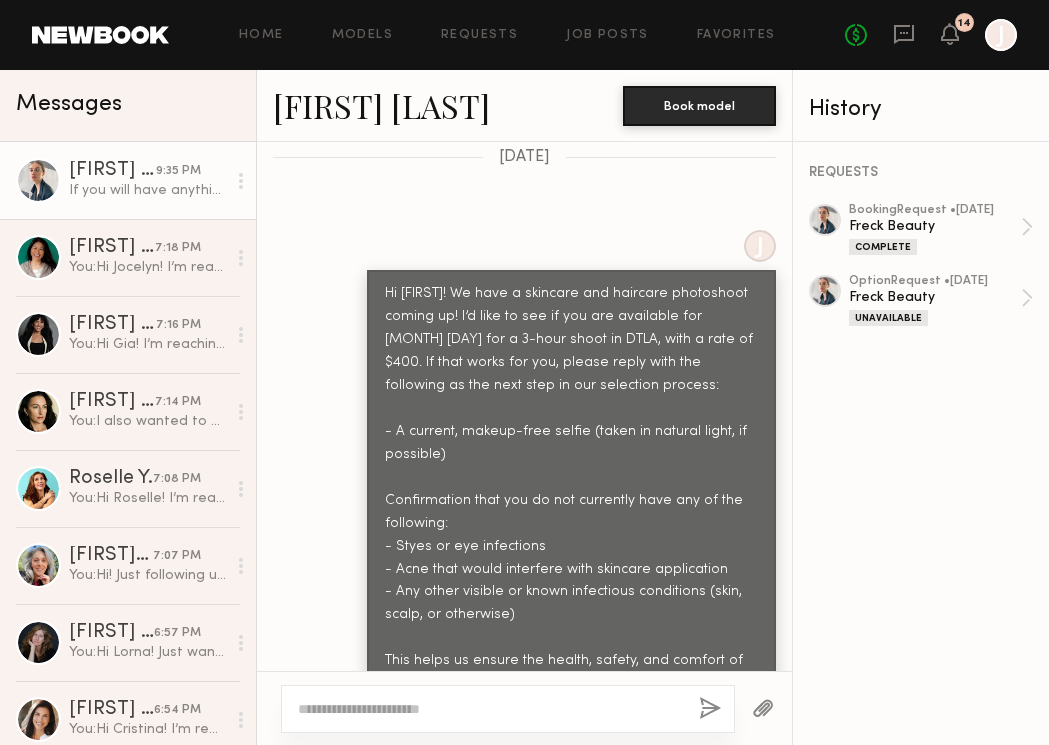click on "[FIRST] [LAST]" 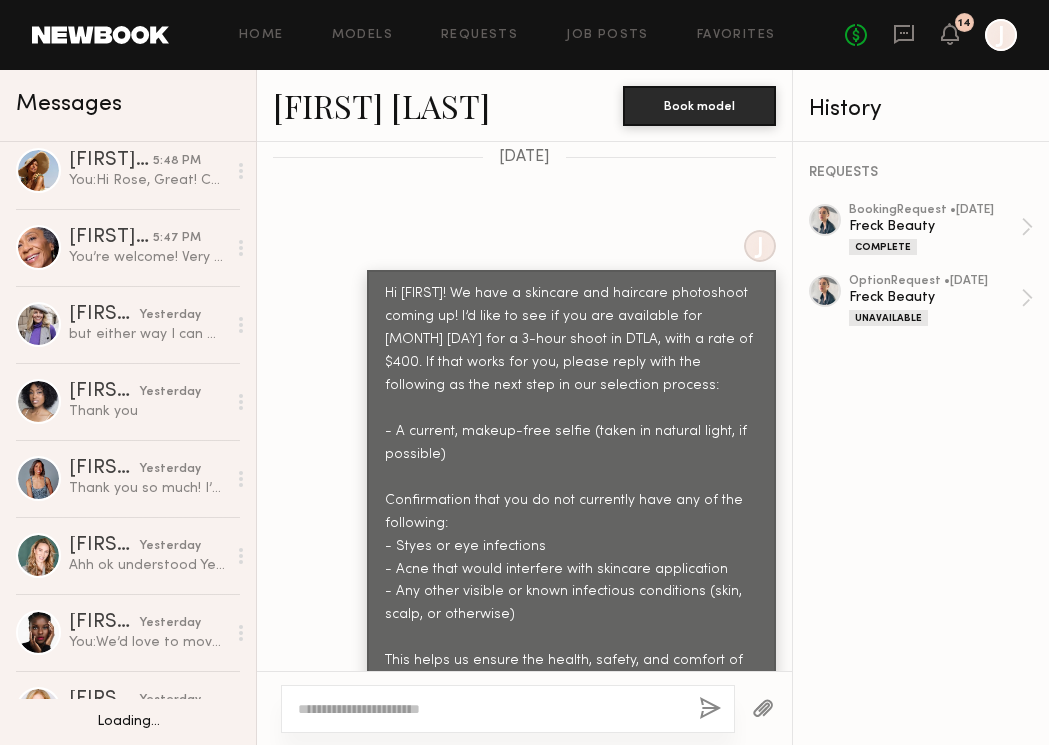 scroll, scrollTop: 789, scrollLeft: 0, axis: vertical 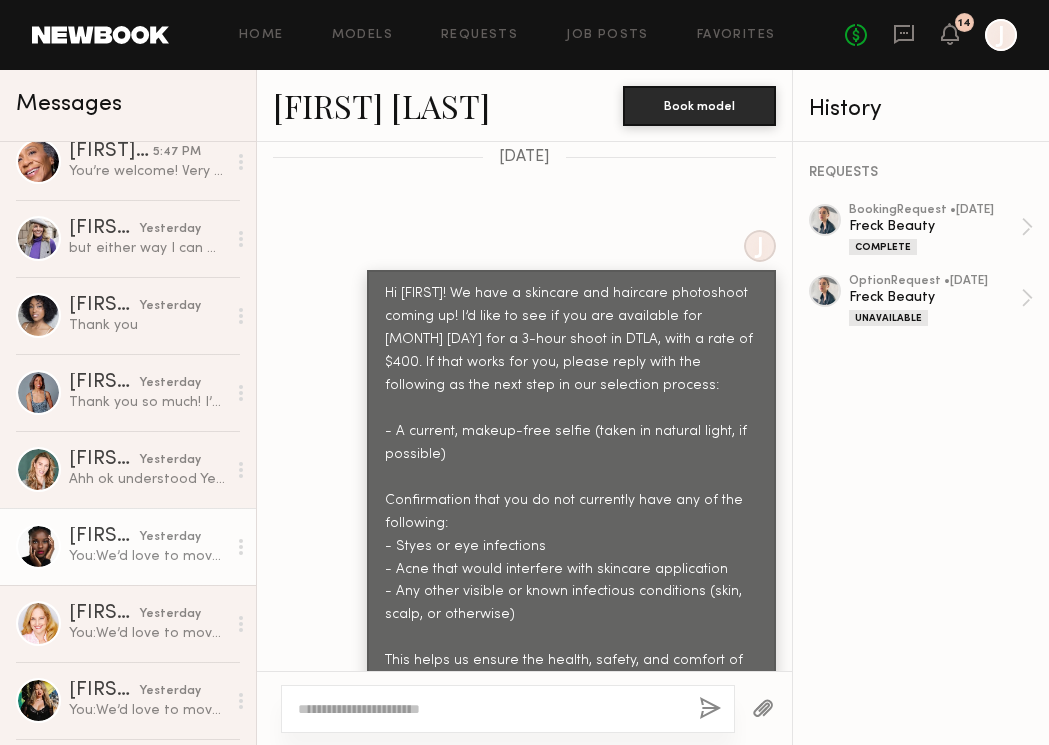 click on "[FIRST] [LAST]." 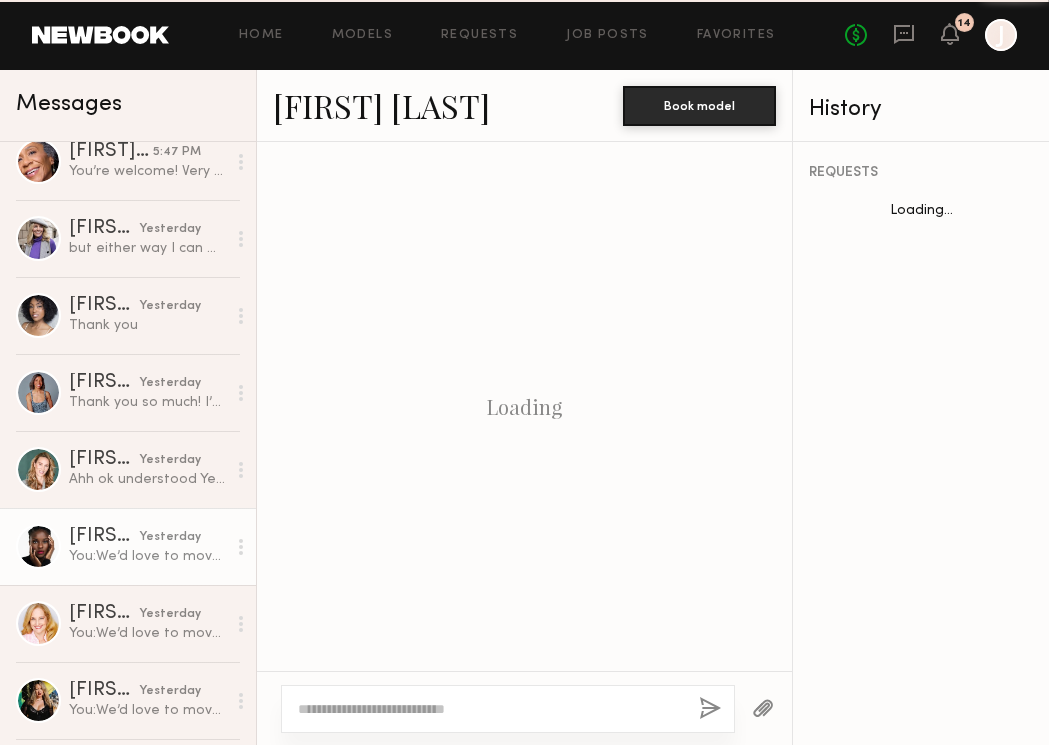 scroll, scrollTop: 2663, scrollLeft: 0, axis: vertical 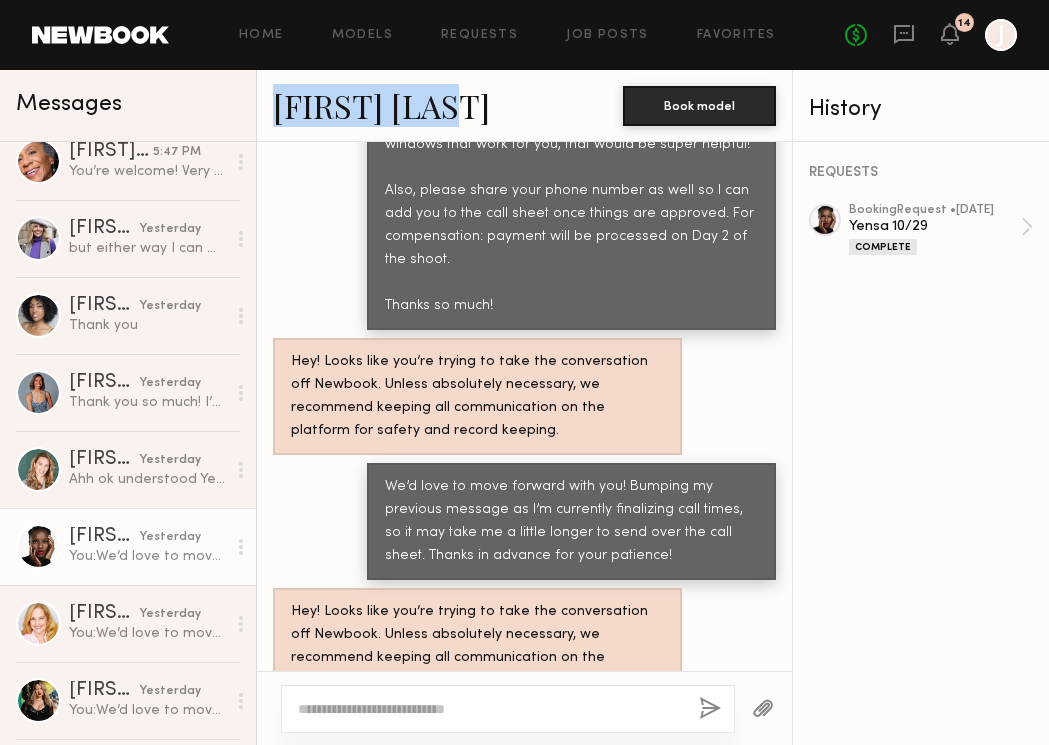 copy on "[FIRST] [LAST]." 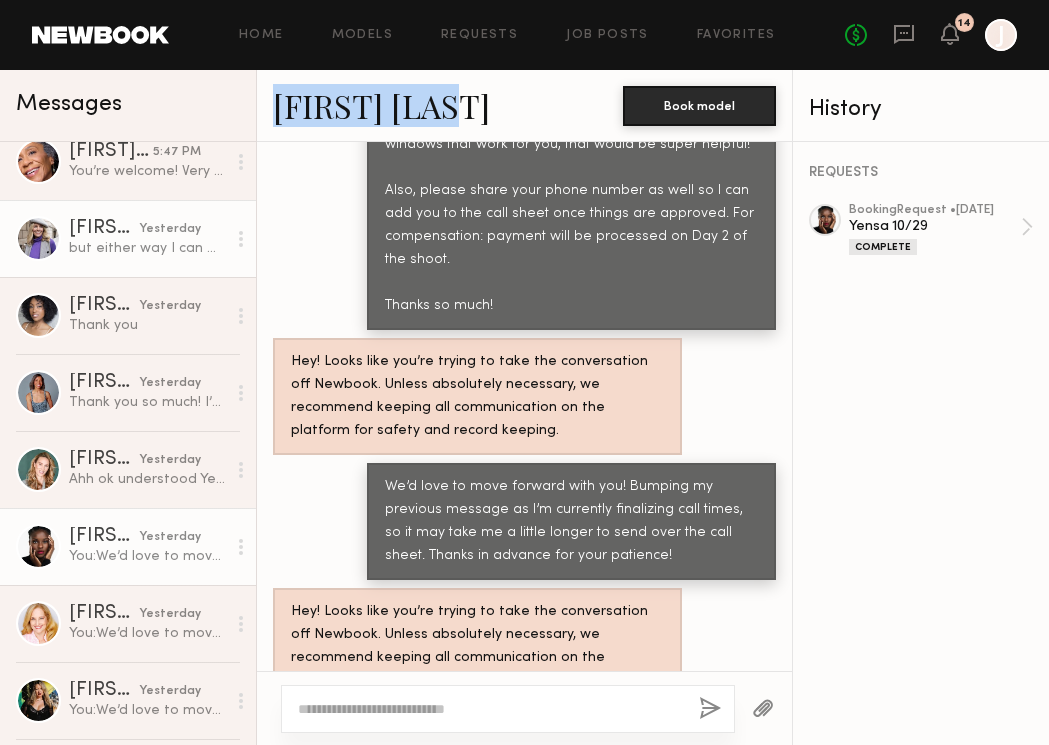 scroll, scrollTop: 0, scrollLeft: 0, axis: both 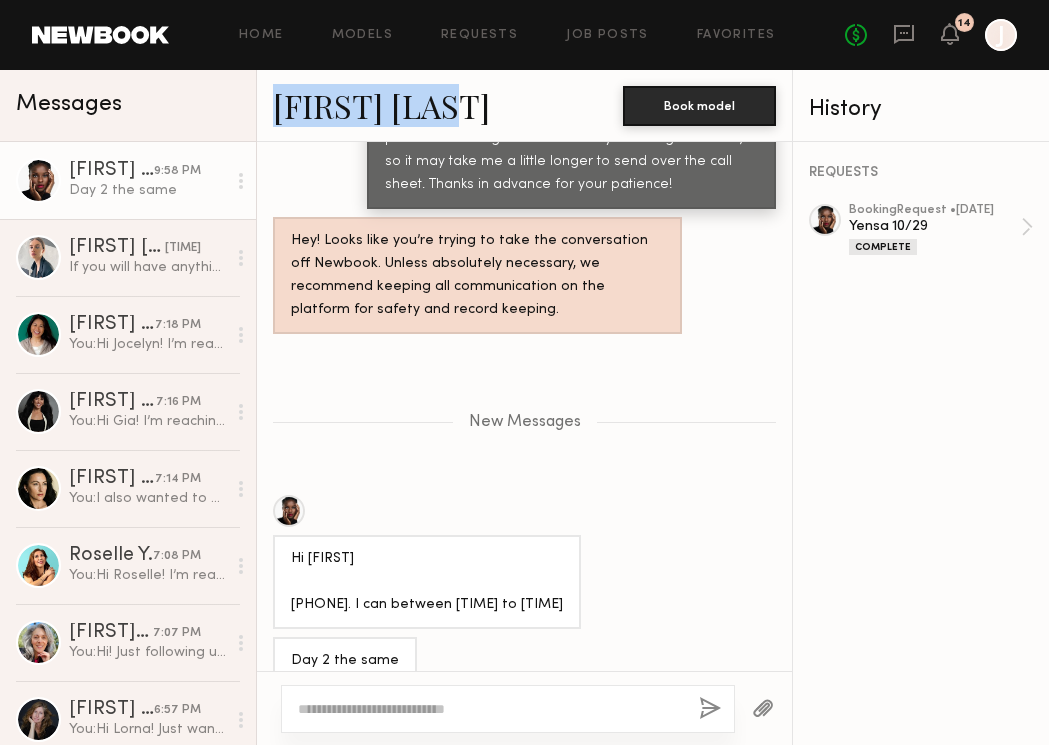 drag, startPoint x: 266, startPoint y: 108, endPoint x: 444, endPoint y: 114, distance: 178.10109 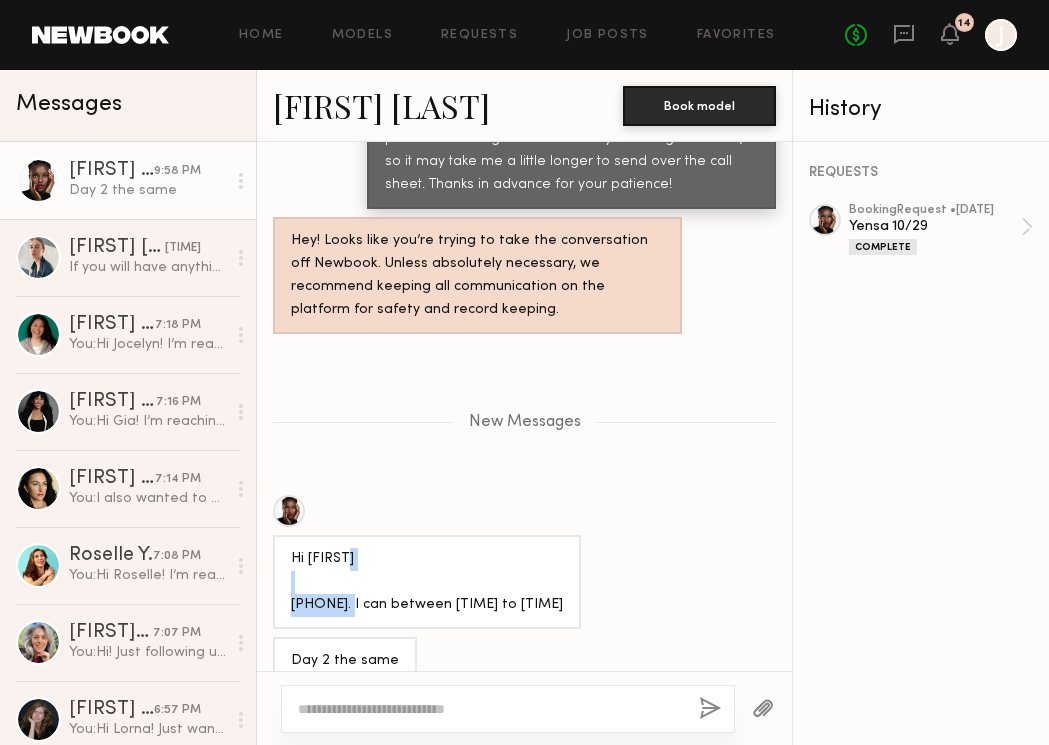 drag, startPoint x: 290, startPoint y: 576, endPoint x: 381, endPoint y: 577, distance: 91.00549 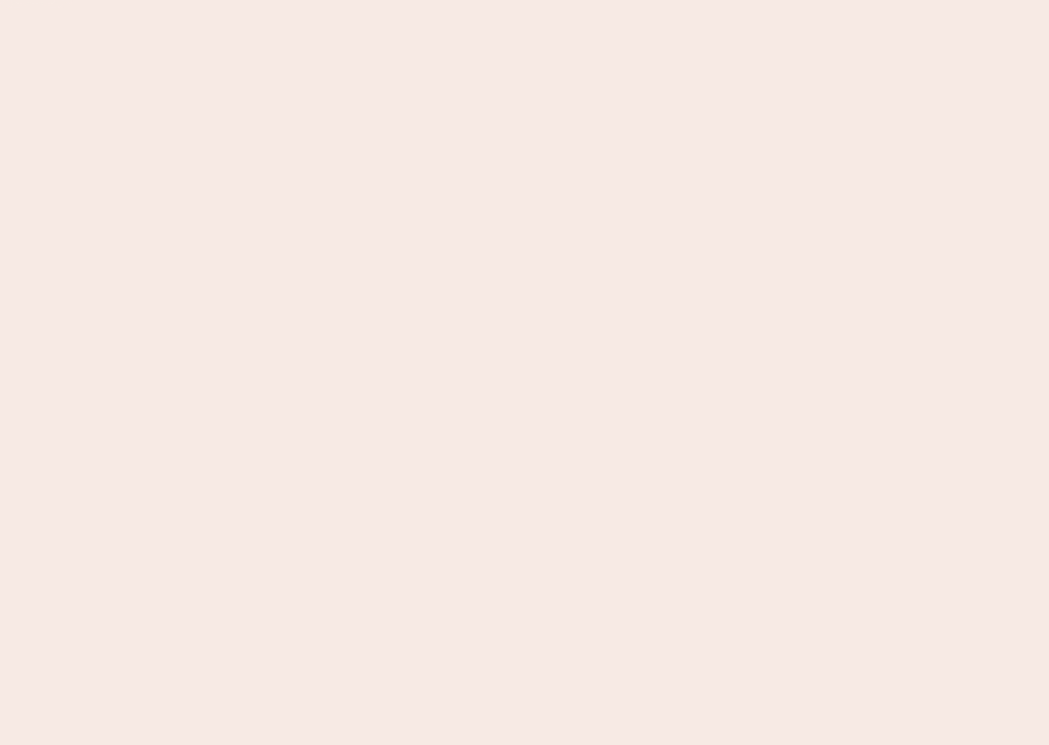 scroll, scrollTop: 0, scrollLeft: 0, axis: both 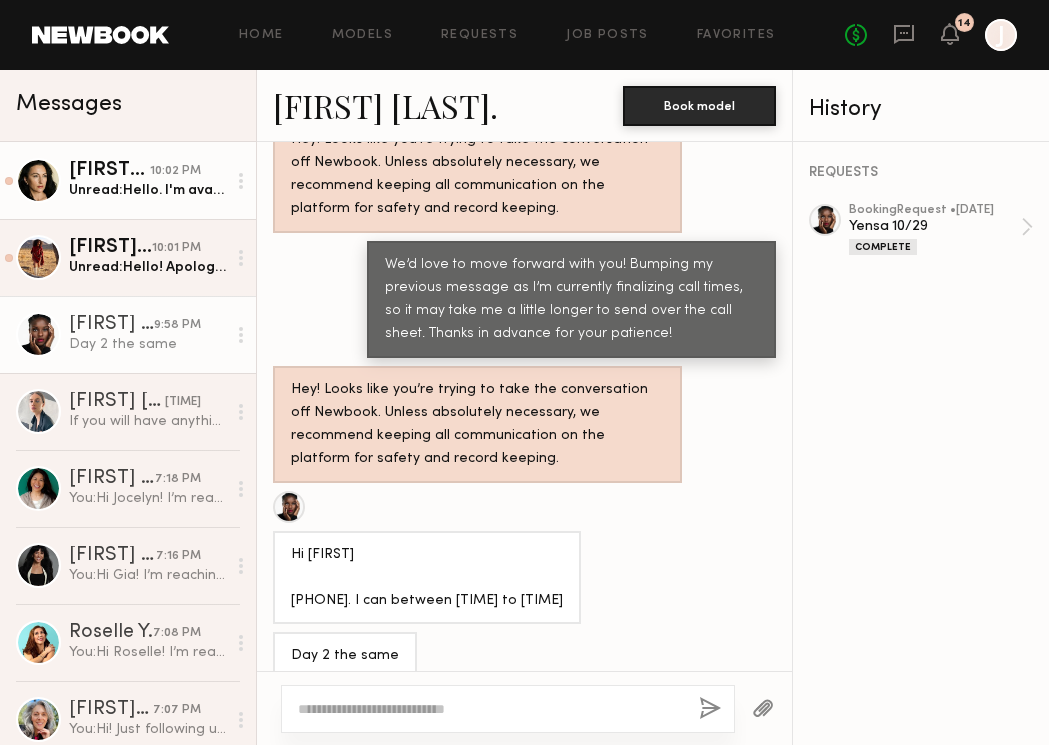 click on "Unread:  Hello. I'm available on July 17 and August 5th. The time from 11A.M to 3P.M suits me. Thank you for writing to me.    Email: inga.svet.work@gmail.com    Phone: 818-536-2266" 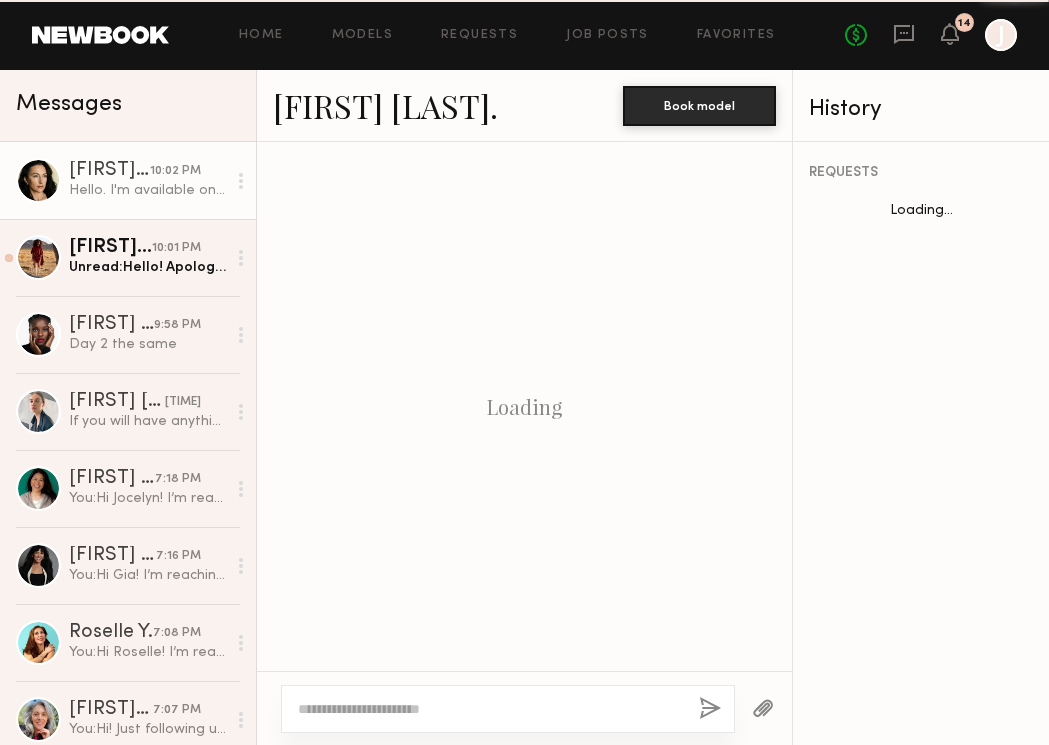 click on "Unread:  Hello! Apologies for missing this, ok that sounds great! My cell is (310) 738-2323 and my email is fionna.wright@gmail.com. Looking forward to it (:" 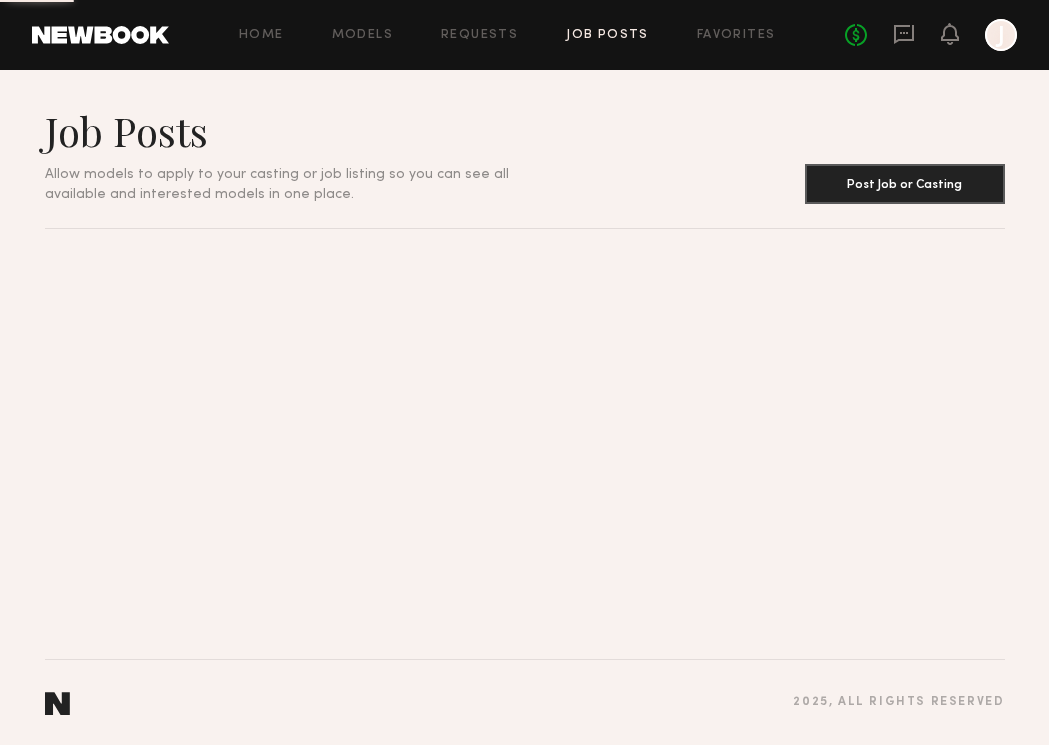 scroll, scrollTop: 0, scrollLeft: 0, axis: both 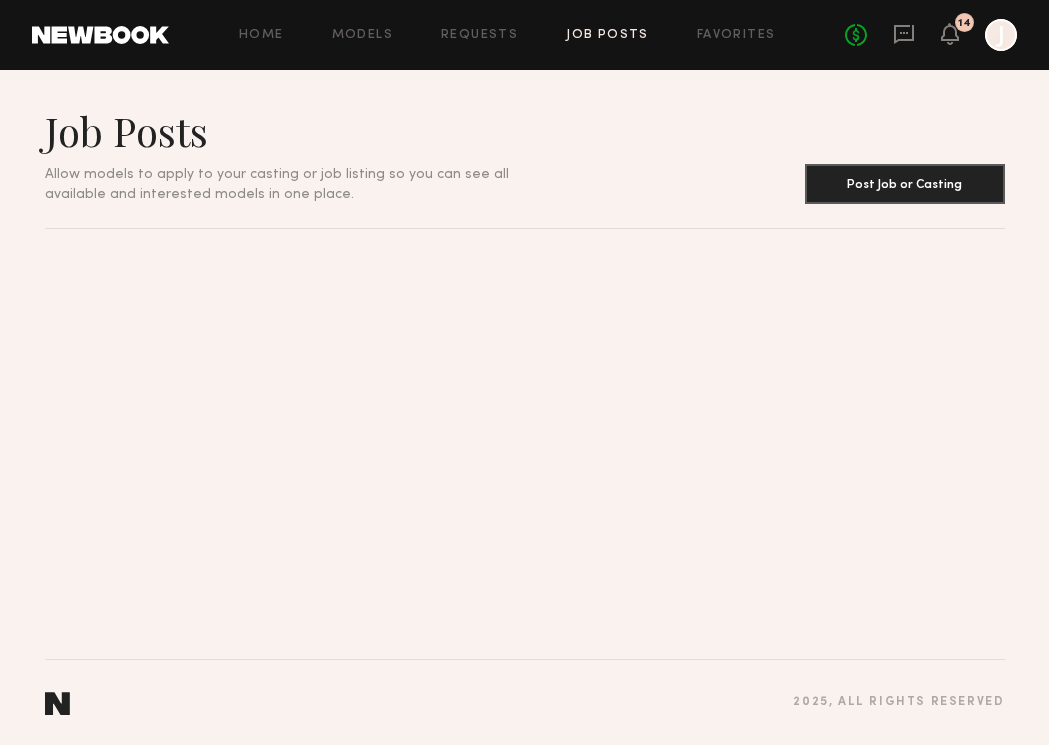 click 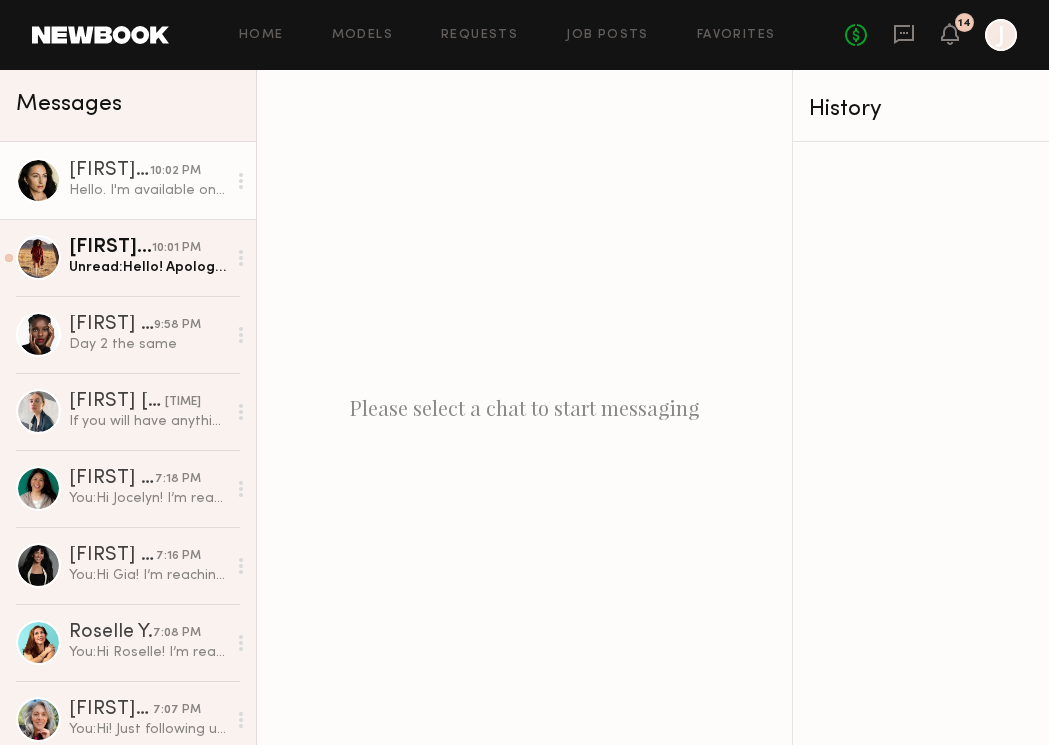 click on "[FIRST] [LAST]" 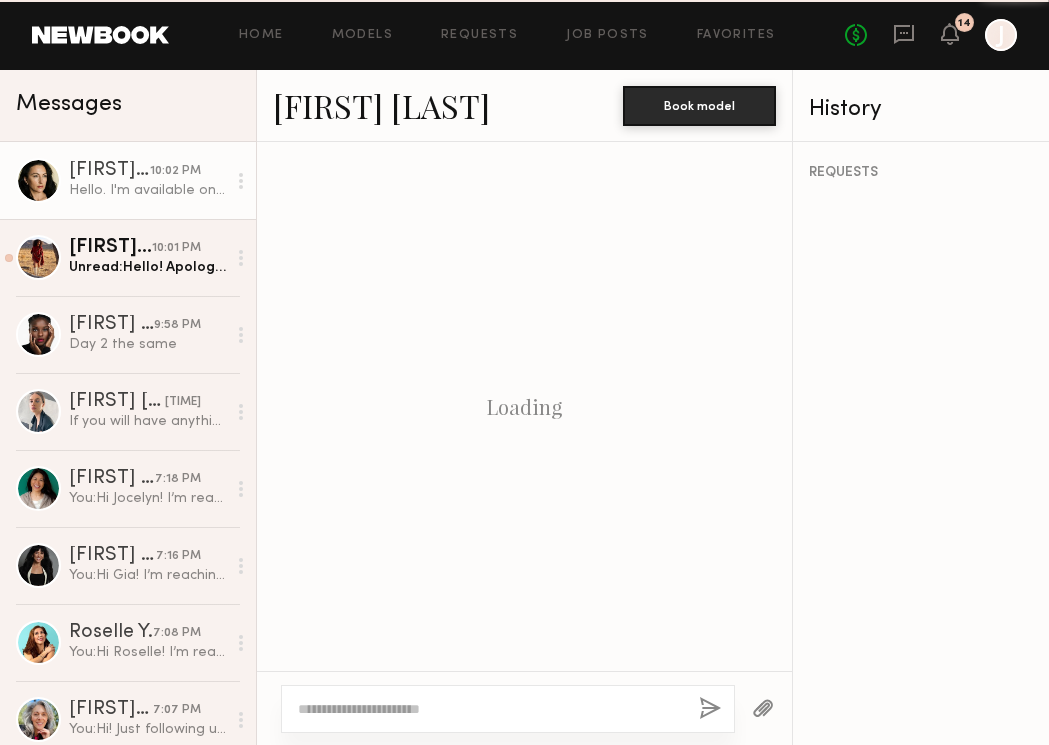 scroll, scrollTop: 2830, scrollLeft: 0, axis: vertical 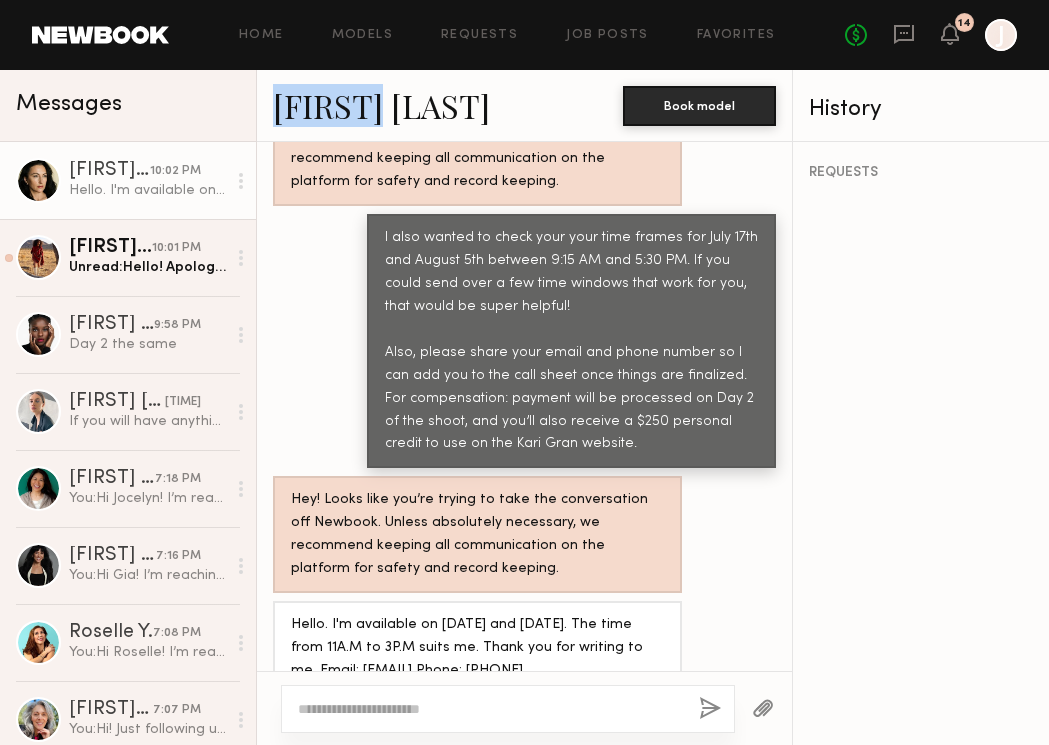 drag, startPoint x: 267, startPoint y: 101, endPoint x: 376, endPoint y: 110, distance: 109.370926 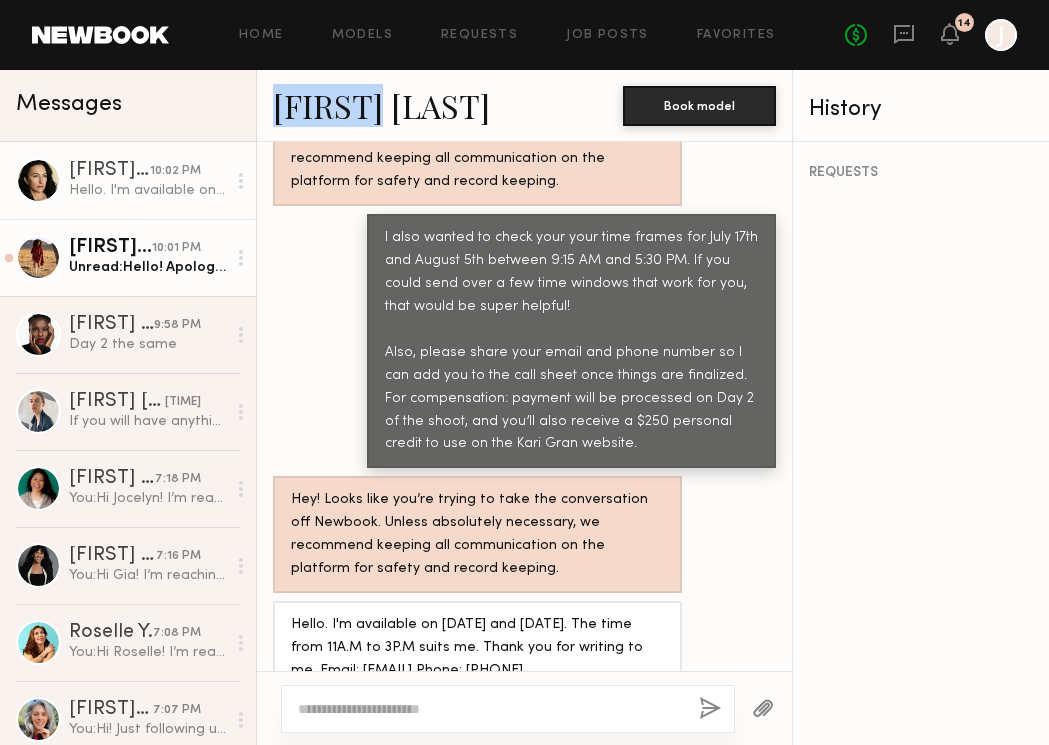 click on "Unread:  Hello! Apologies for missing this, ok that sounds great! My cell is (310) 738-2323 and my email is fionna.wright@gmail.com. Looking forward to it (:" 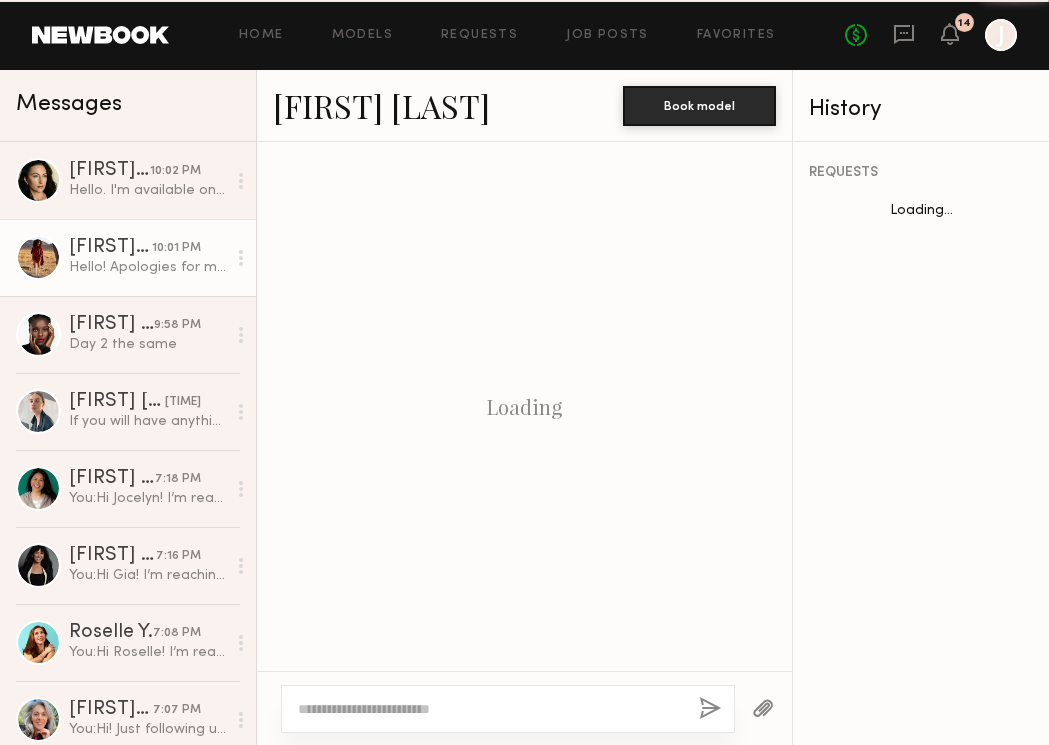 scroll, scrollTop: 2611, scrollLeft: 0, axis: vertical 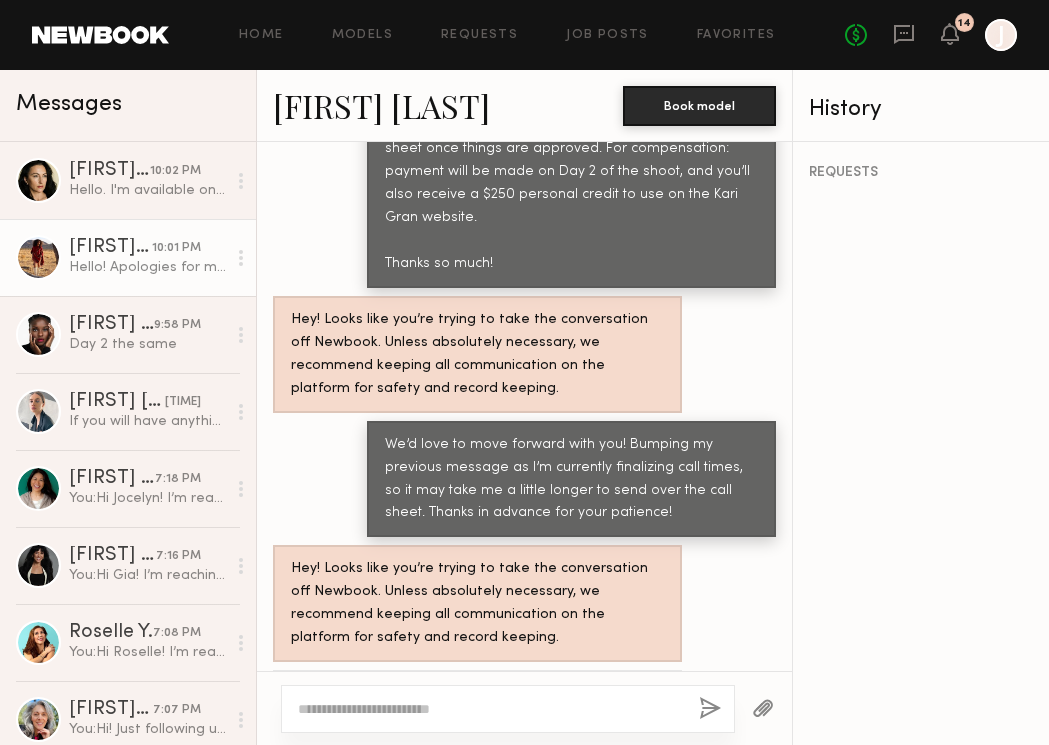 click 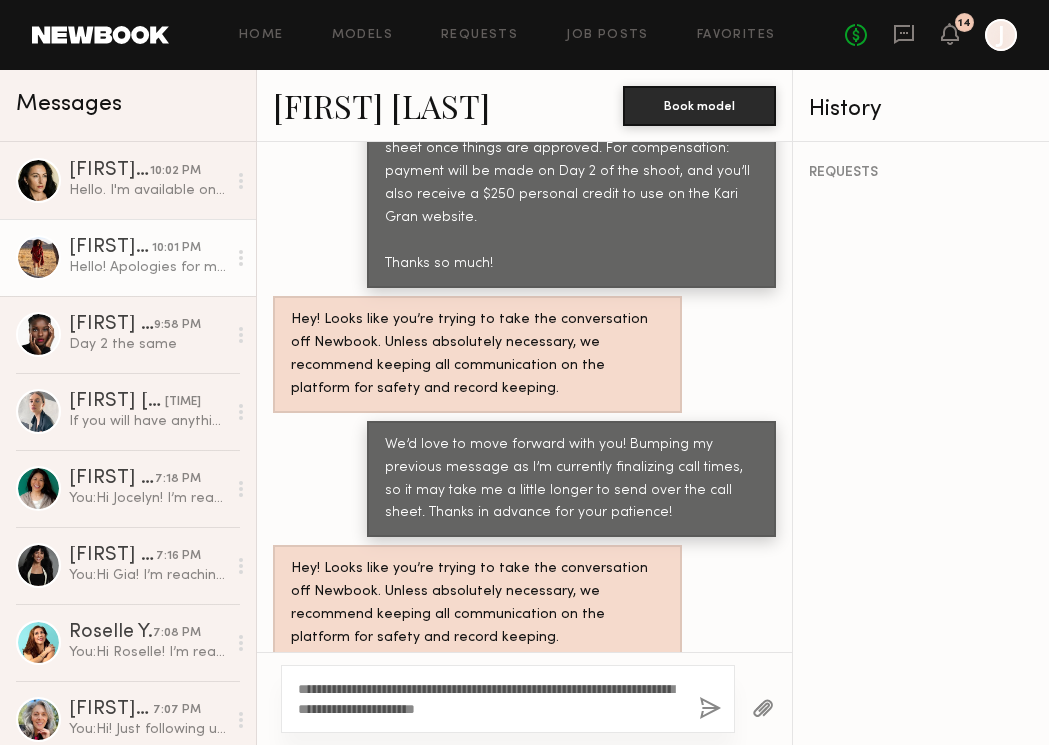 click on "**********" 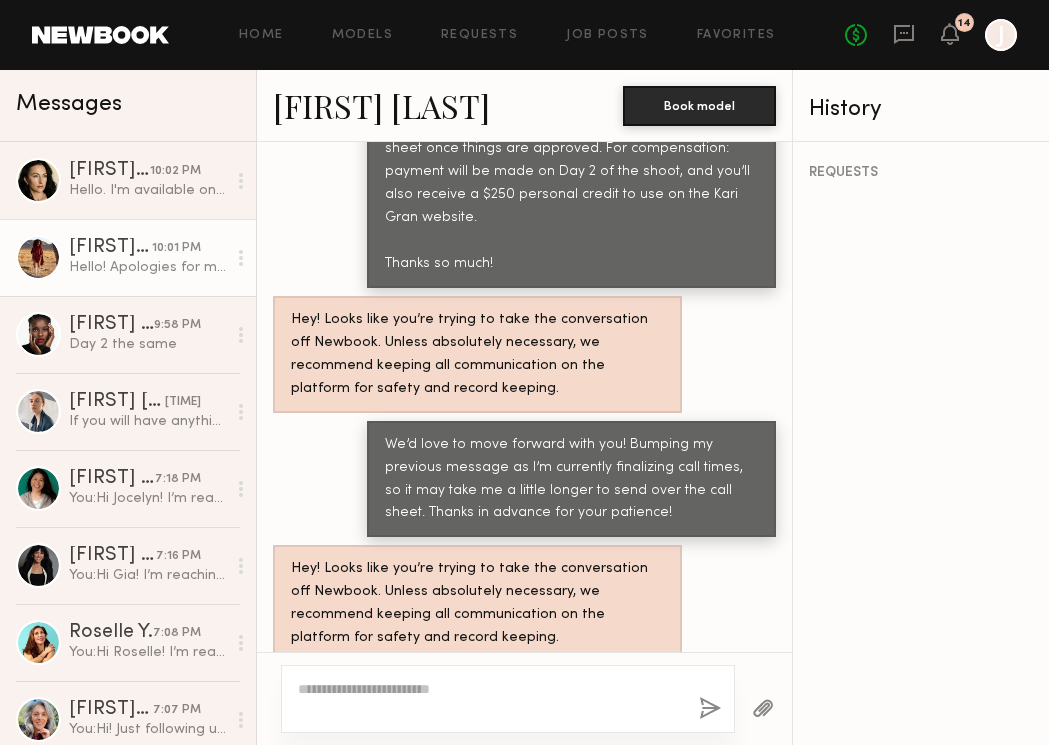 scroll, scrollTop: 2882, scrollLeft: 0, axis: vertical 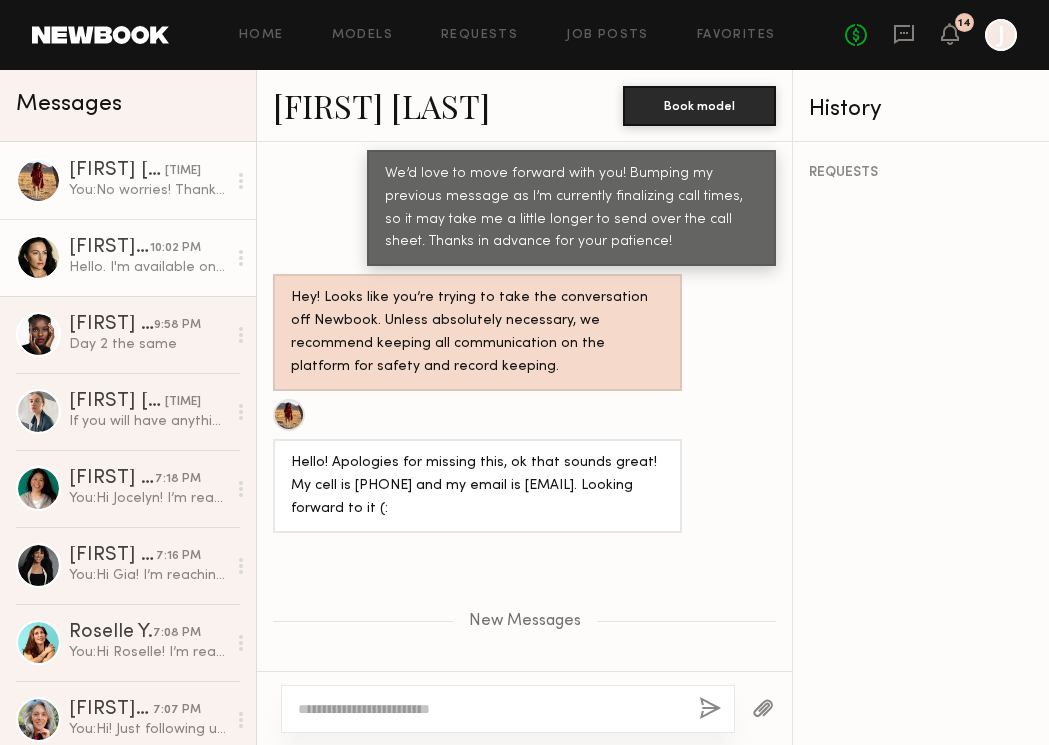 click on "Hello. I'm available on [DATE] and [DATE]. The time from [TIME] to [TIME] suits me. Thank you for writing to me.    Email: [EMAIL]    Phone: [PHONE]" 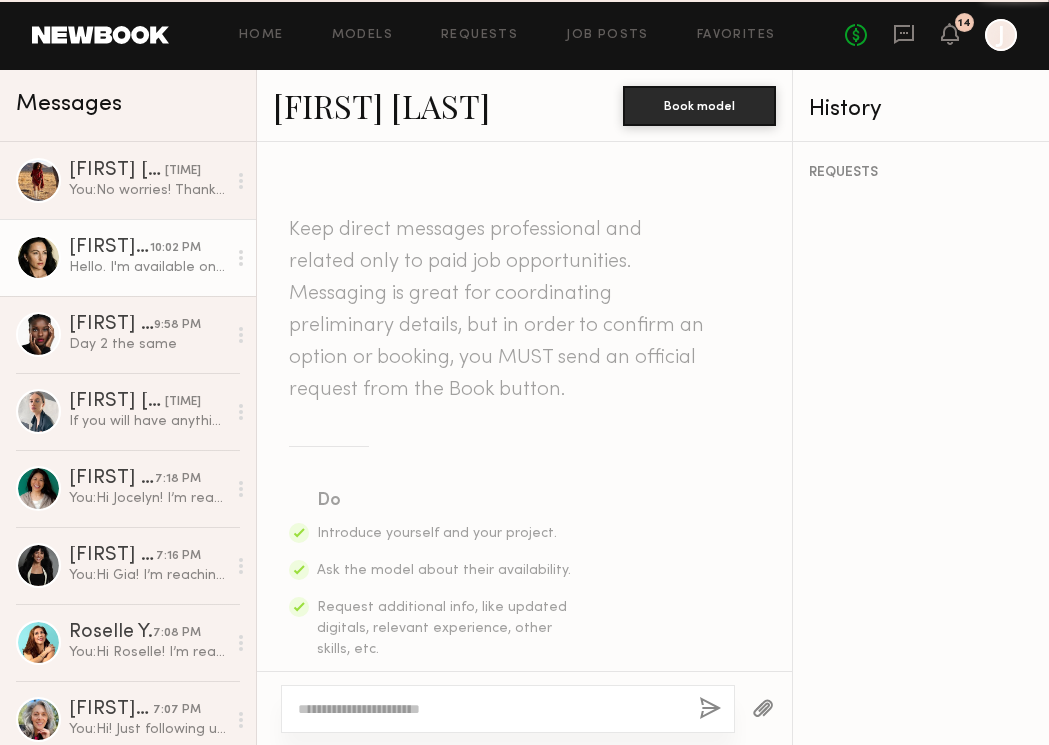 scroll, scrollTop: 2830, scrollLeft: 0, axis: vertical 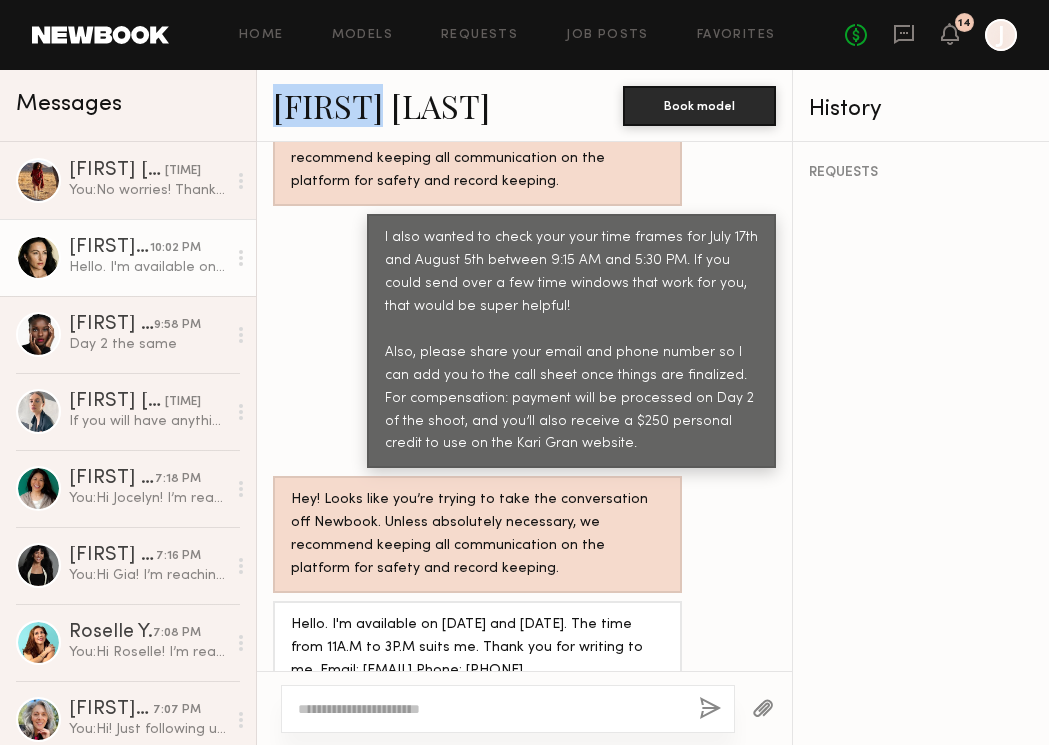 drag, startPoint x: 271, startPoint y: 104, endPoint x: 376, endPoint y: 117, distance: 105.801704 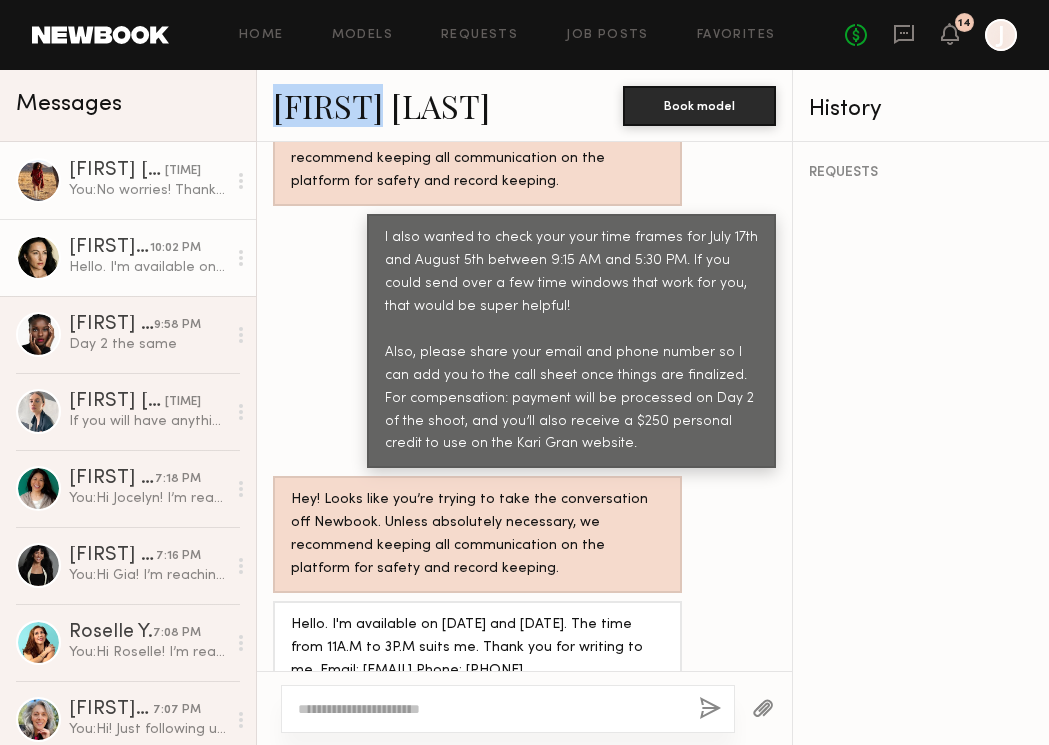 click on "You:  No worries! Thank you for getting back to me. This there a preferred time for either of the dates?" 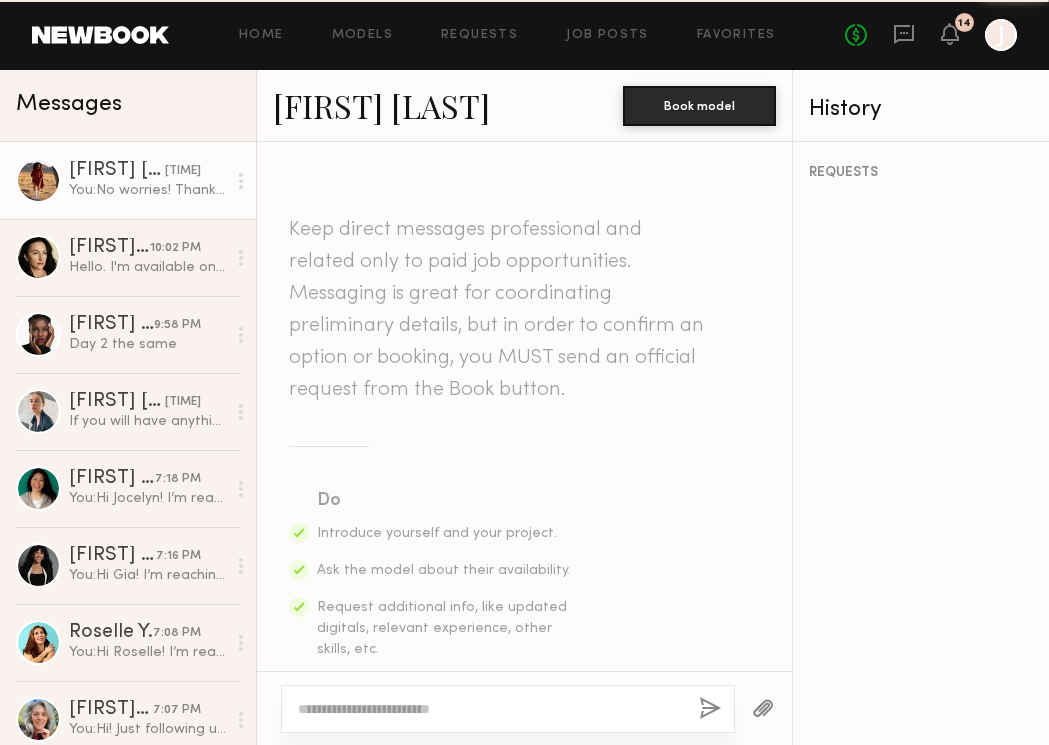 scroll, scrollTop: 2730, scrollLeft: 0, axis: vertical 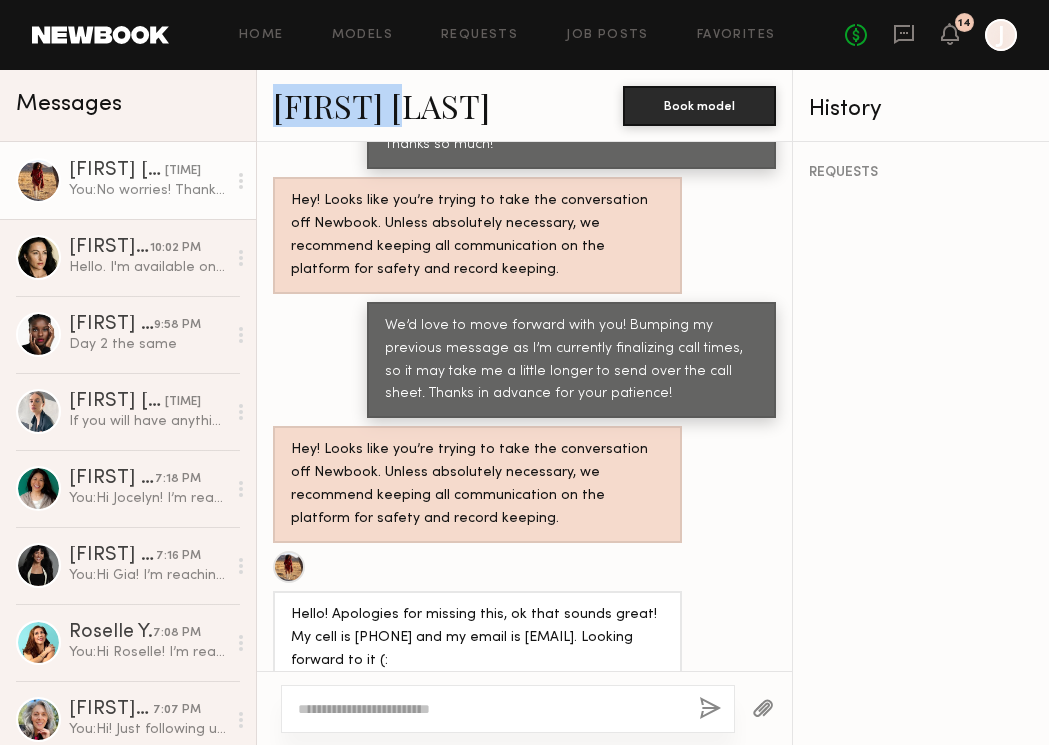 drag, startPoint x: 270, startPoint y: 113, endPoint x: 422, endPoint y: 115, distance: 152.01315 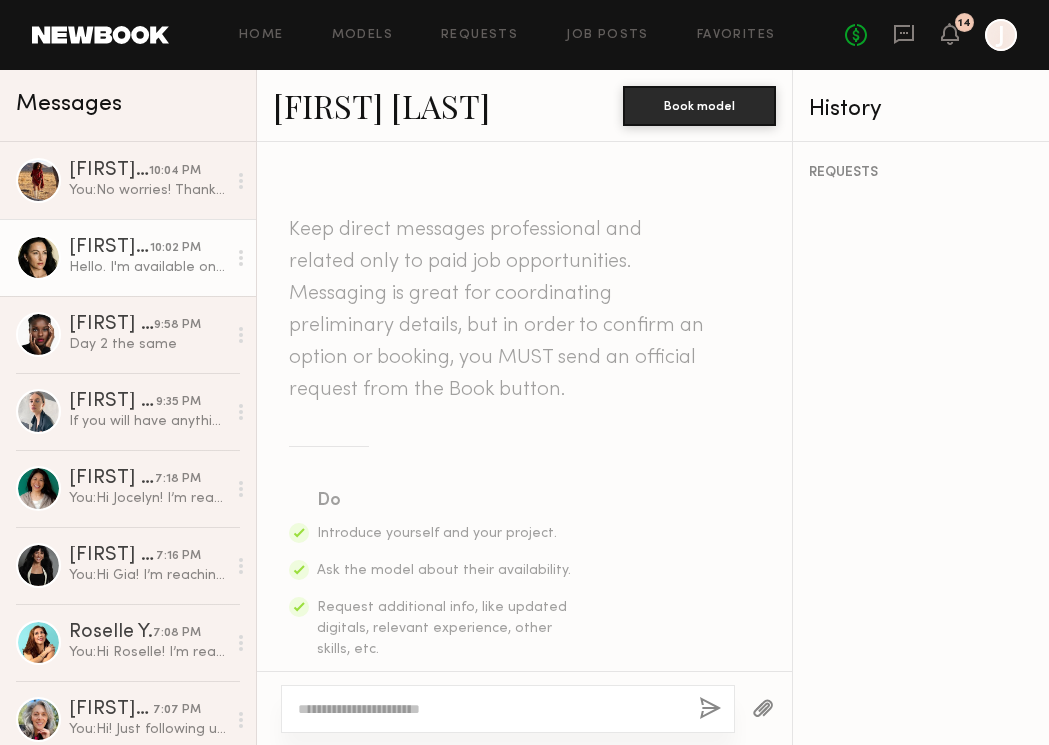 scroll, scrollTop: 0, scrollLeft: 0, axis: both 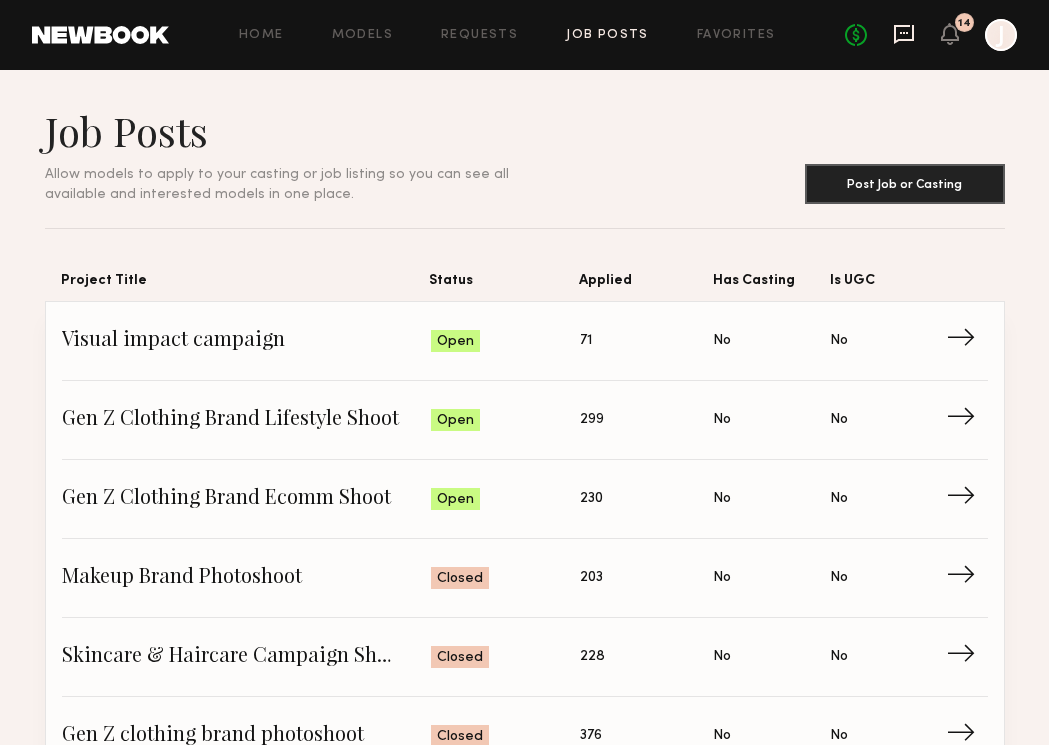 click 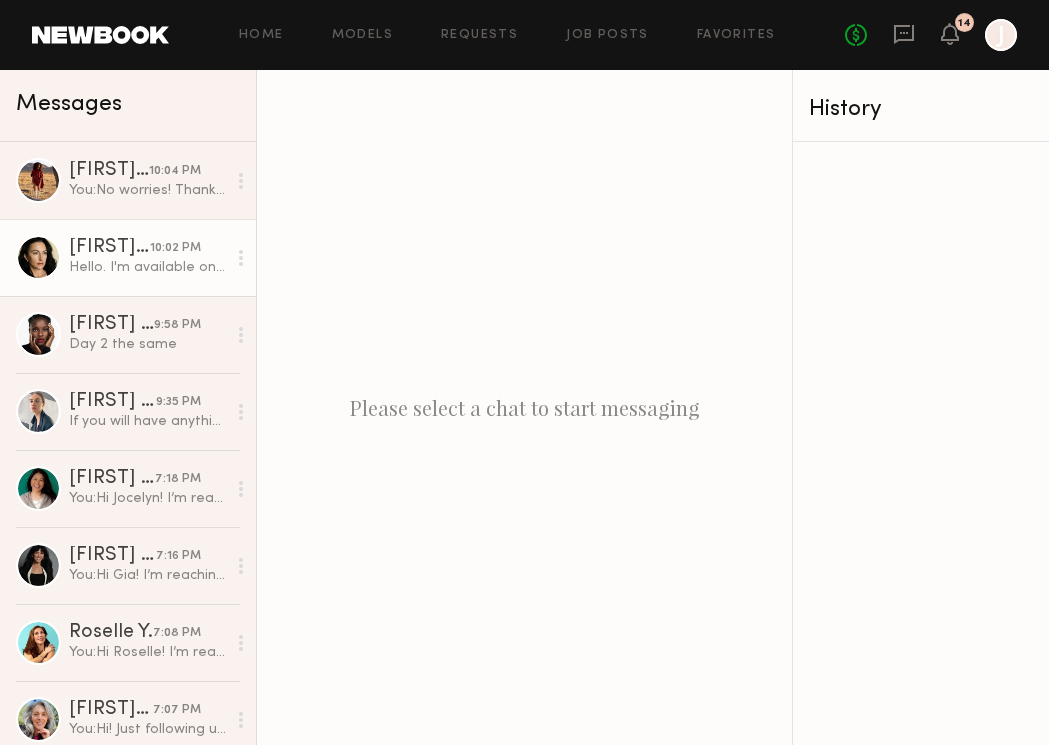 click on "10:02 PM" 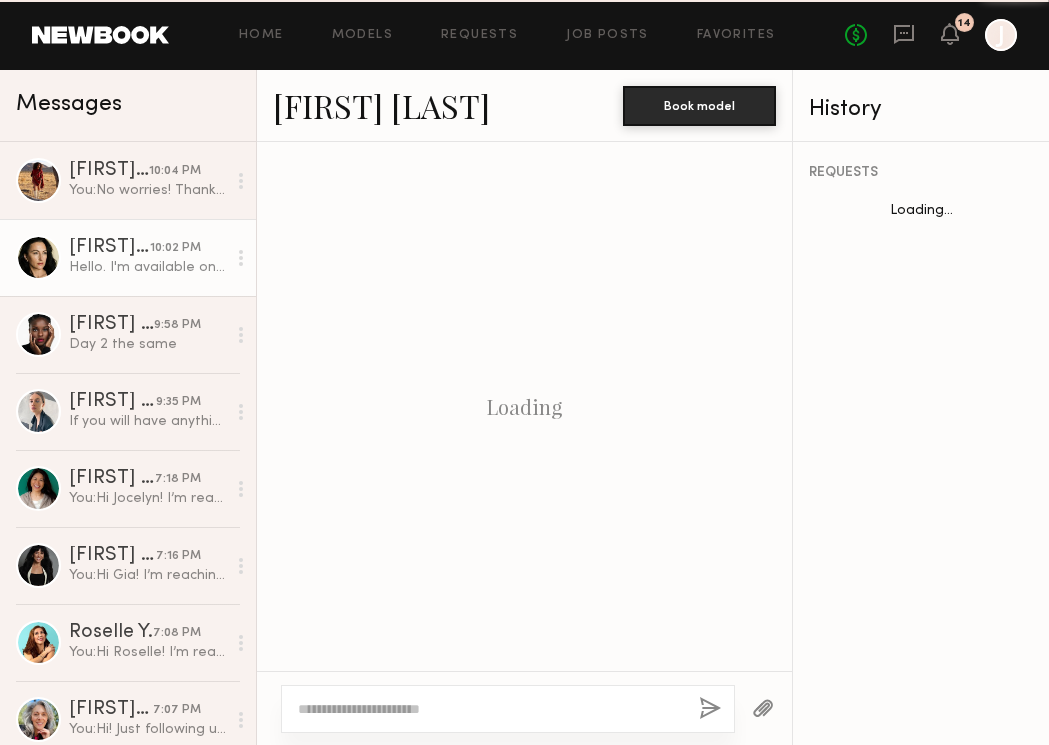 scroll, scrollTop: 2830, scrollLeft: 0, axis: vertical 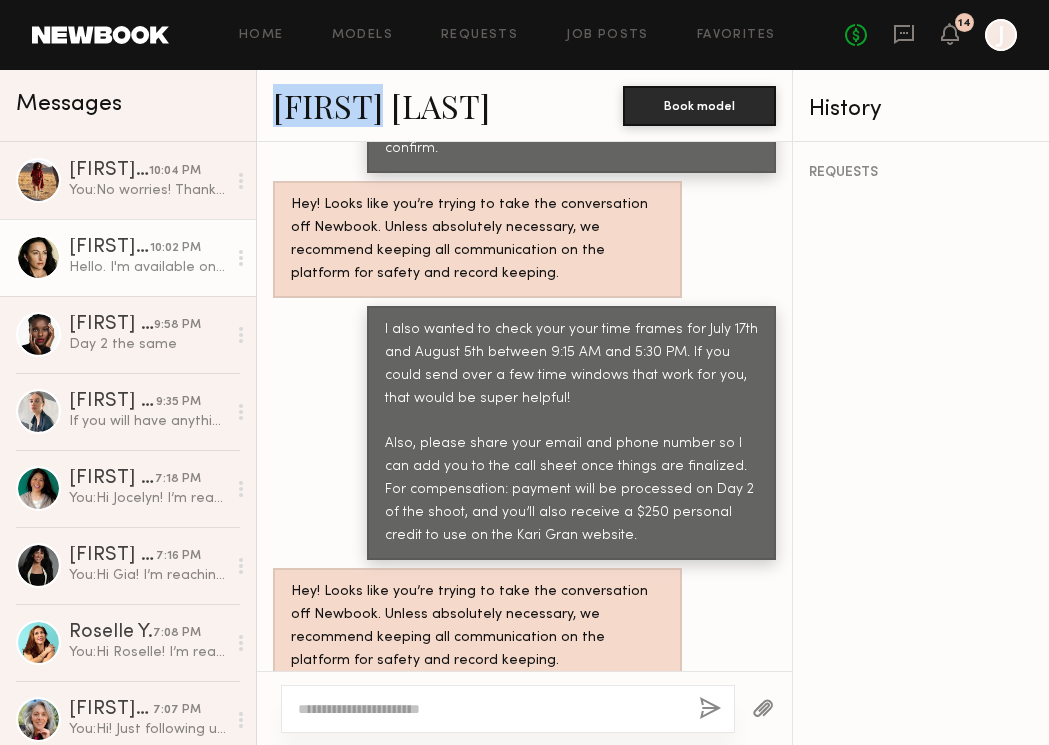 drag, startPoint x: 260, startPoint y: 109, endPoint x: 367, endPoint y: 117, distance: 107.298645 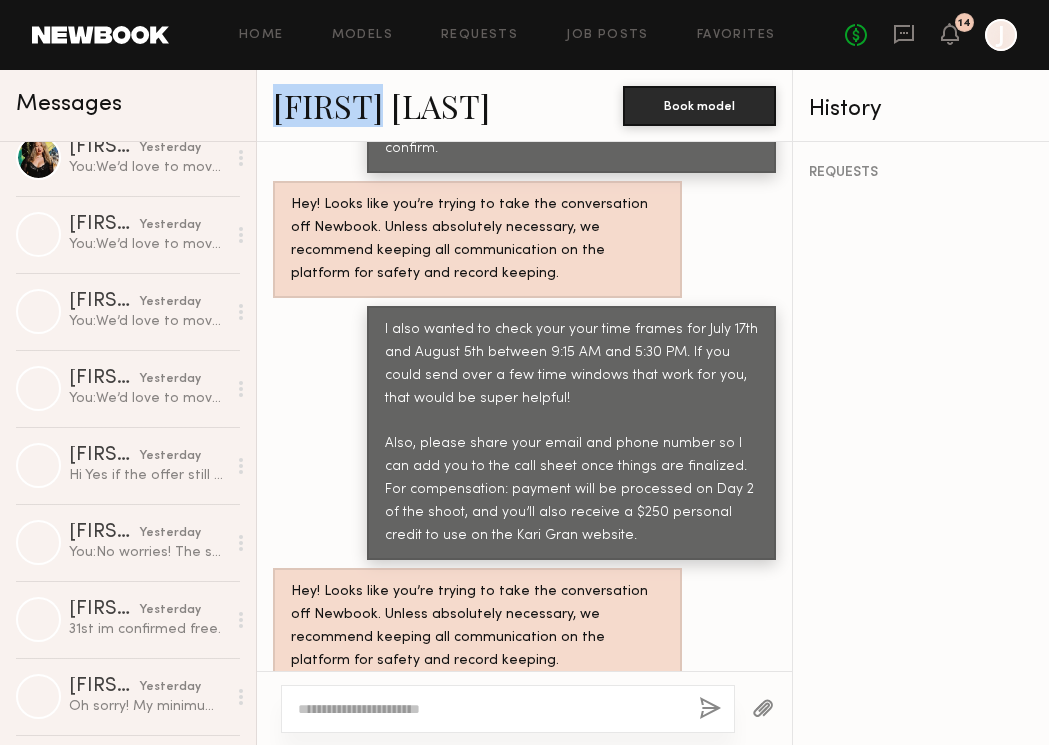 scroll, scrollTop: 1411, scrollLeft: 0, axis: vertical 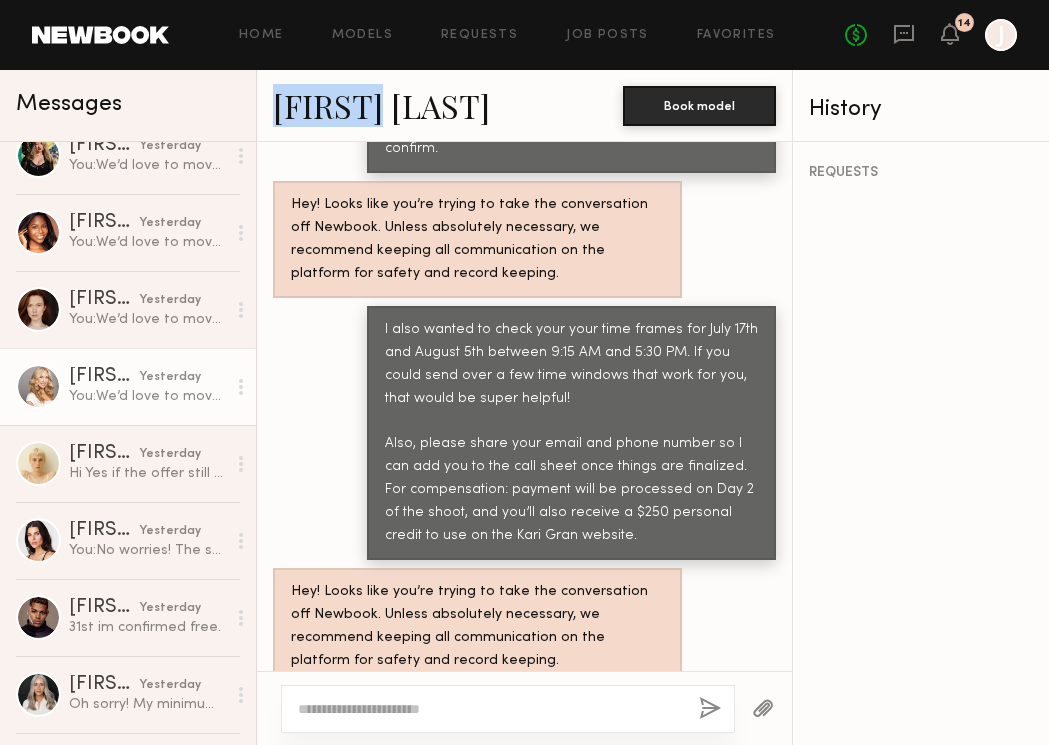 click on "[FIRST] [LAST]" 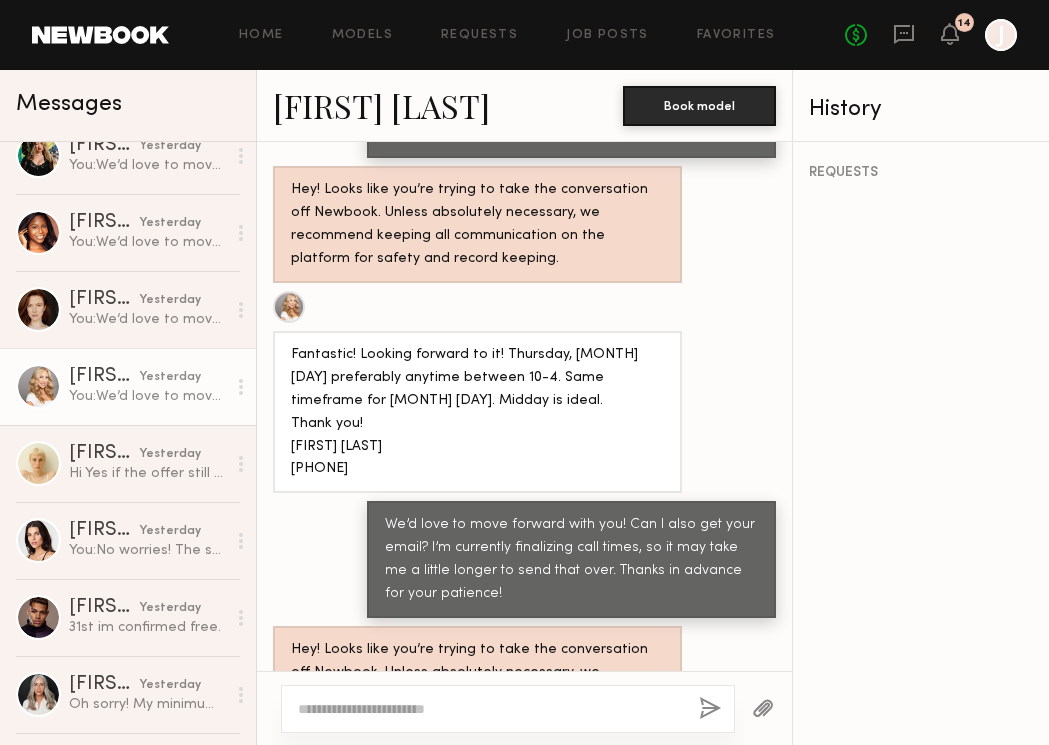 scroll, scrollTop: 4358, scrollLeft: 0, axis: vertical 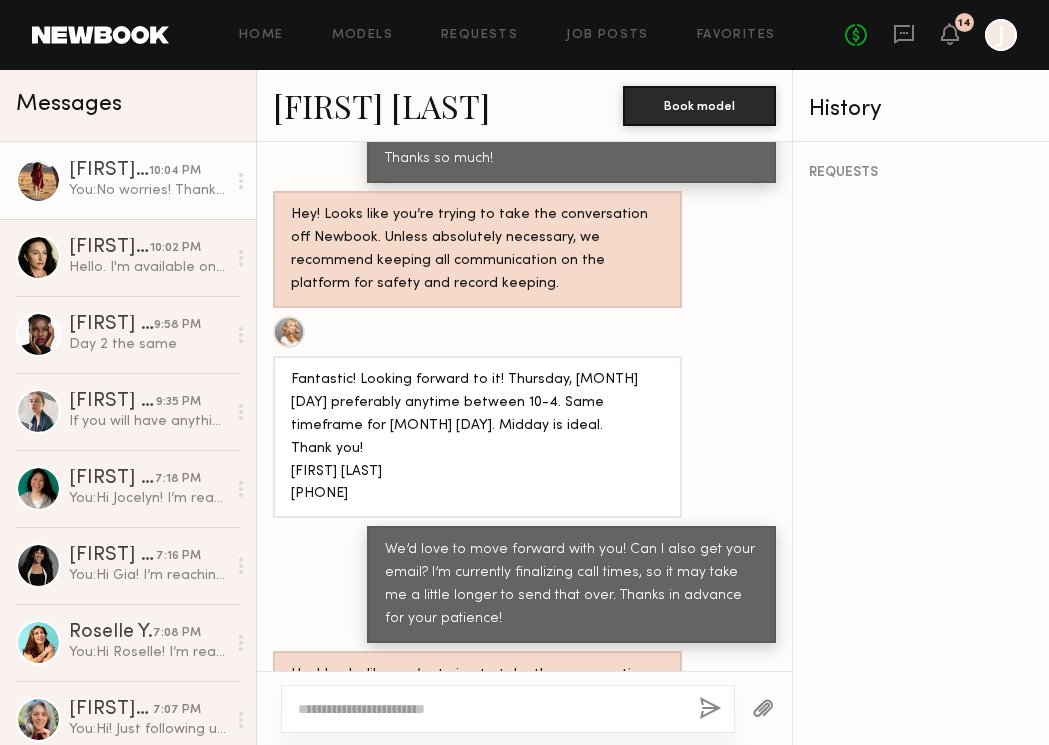 click on "You:  No worries! Thank you for getting back to me. This there a preferred time for either of the dates?" 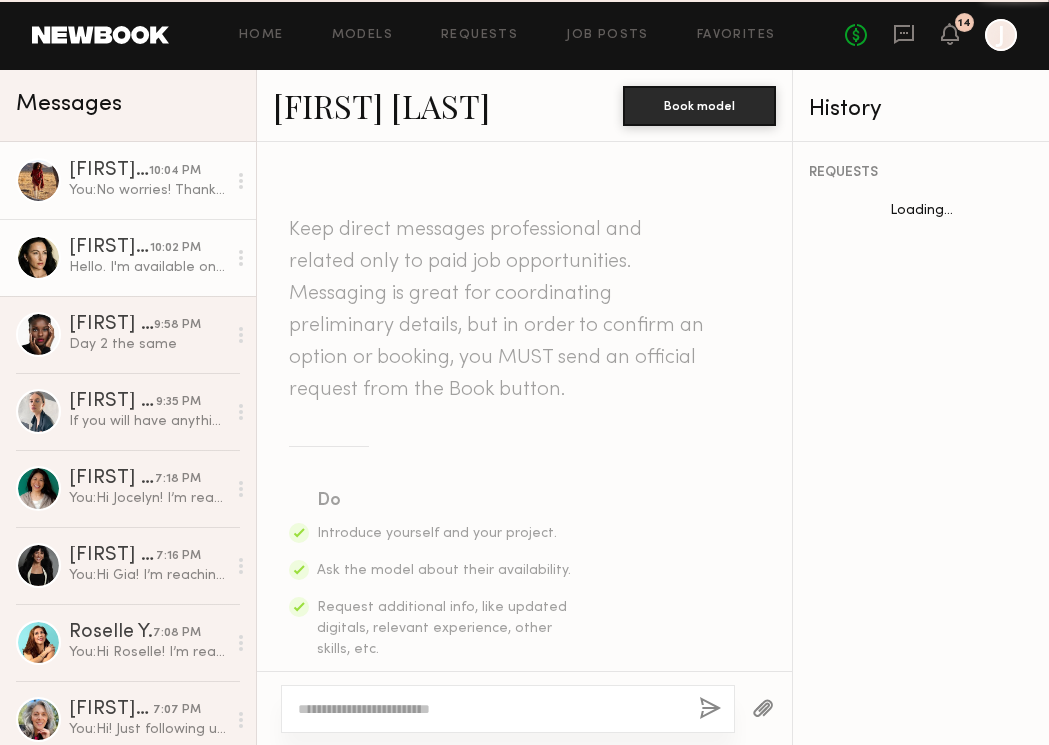 scroll, scrollTop: 3024, scrollLeft: 0, axis: vertical 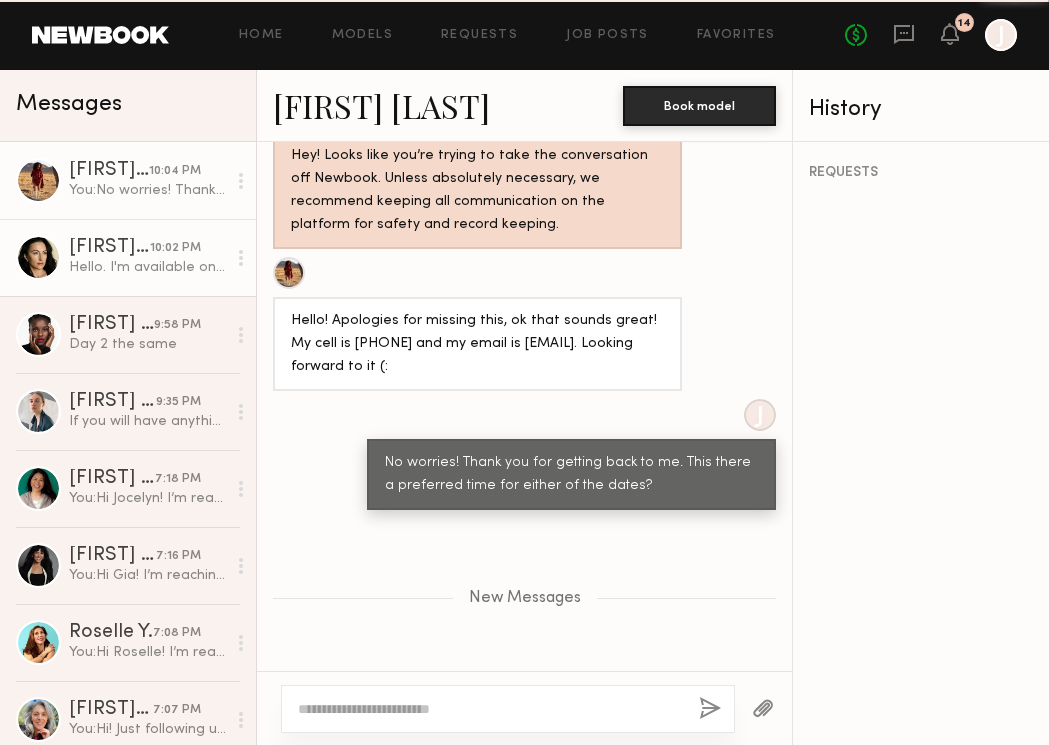 click on "[FIRST] [LAST]" 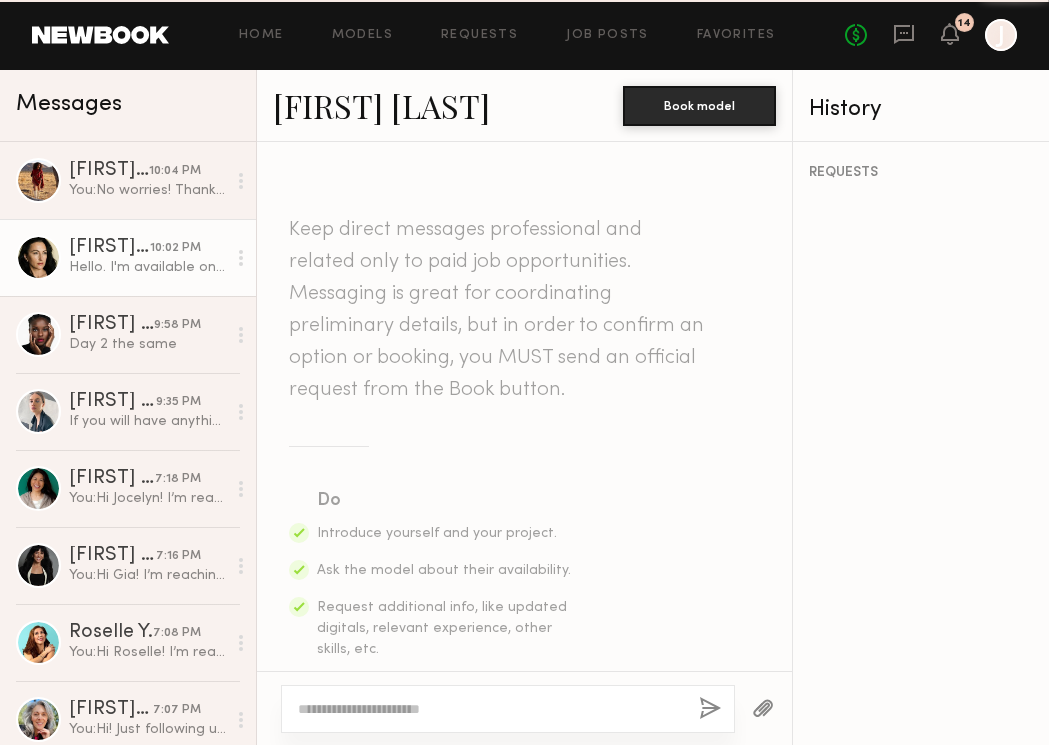 scroll, scrollTop: 2830, scrollLeft: 0, axis: vertical 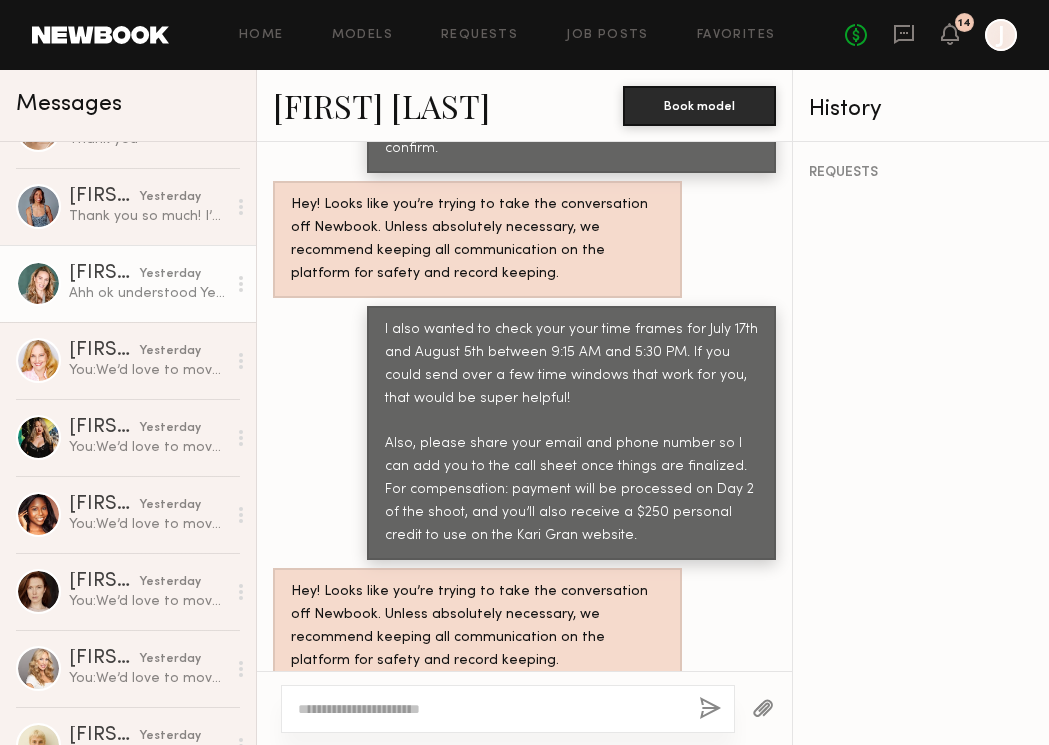 click on "Ahh ok understood
Yes $500 is fine for both days
I’ll keep them free" 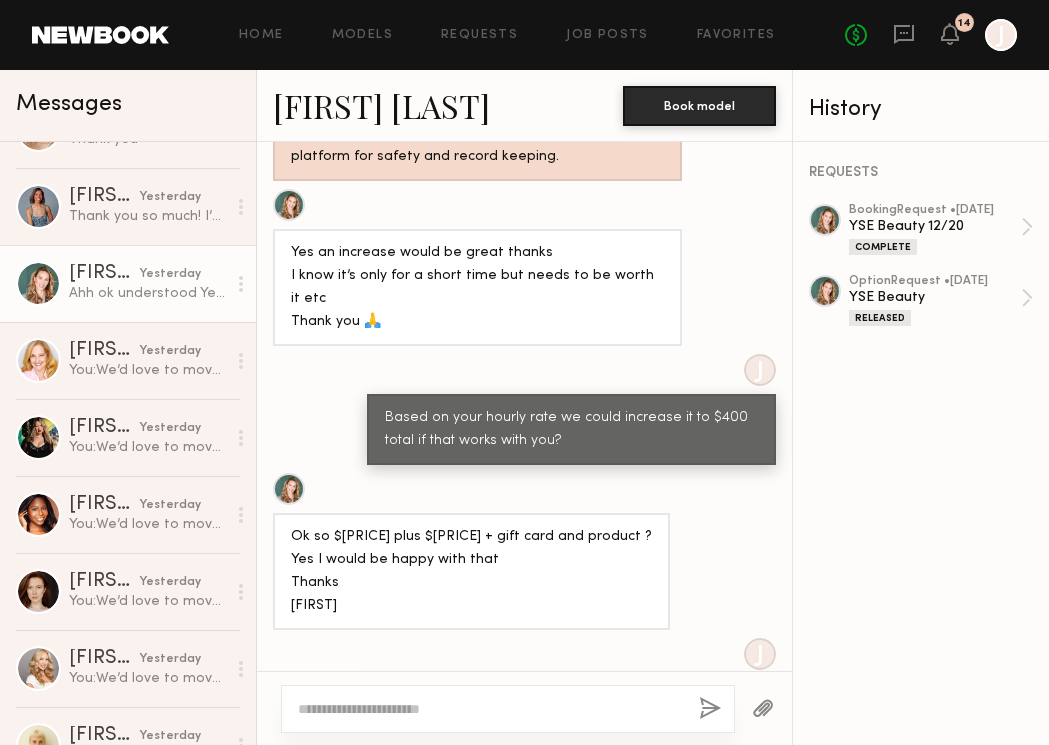 scroll, scrollTop: 1640, scrollLeft: 0, axis: vertical 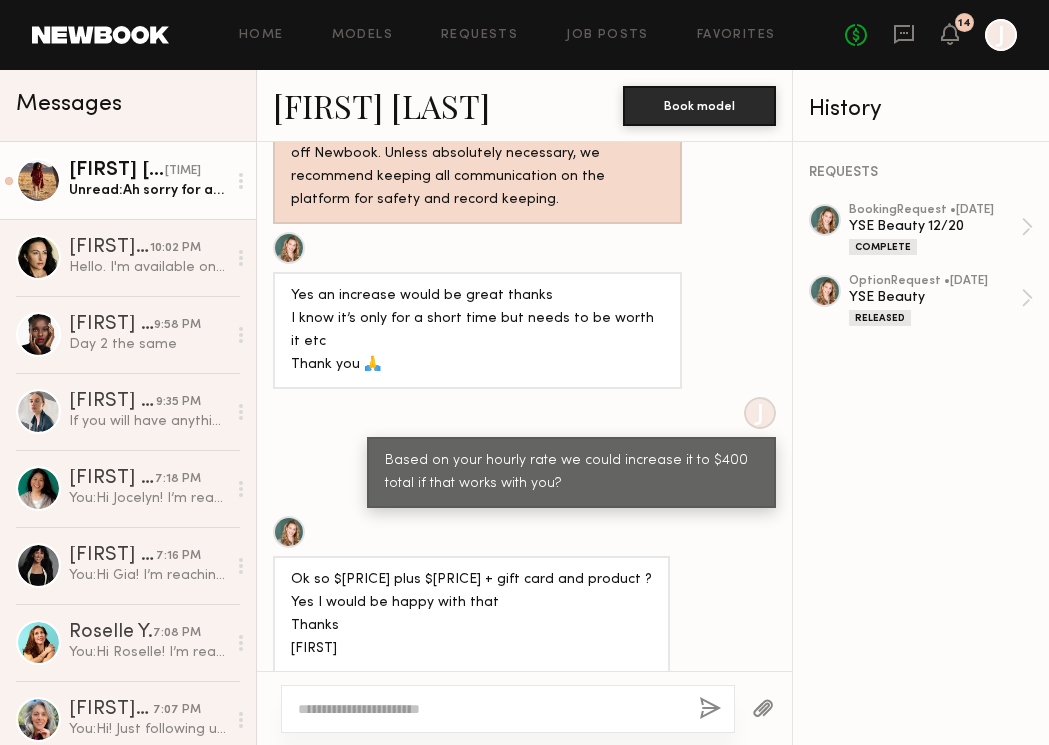 click on "Unread:  Ah sorry for all those typos!" 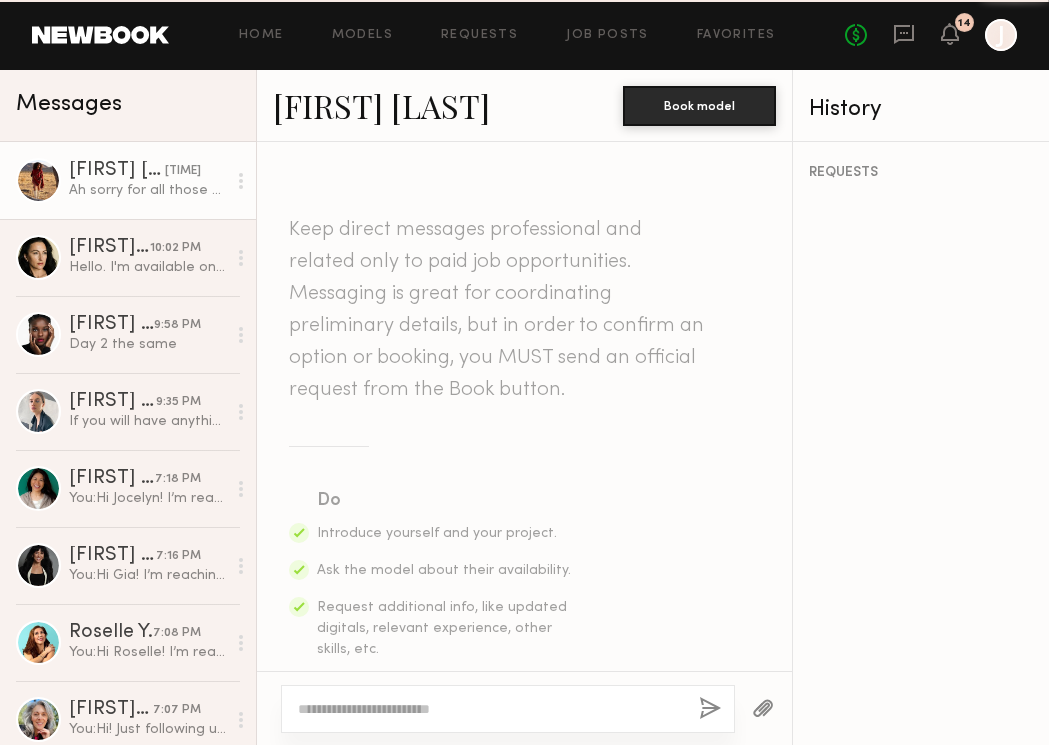 scroll, scrollTop: 2968, scrollLeft: 0, axis: vertical 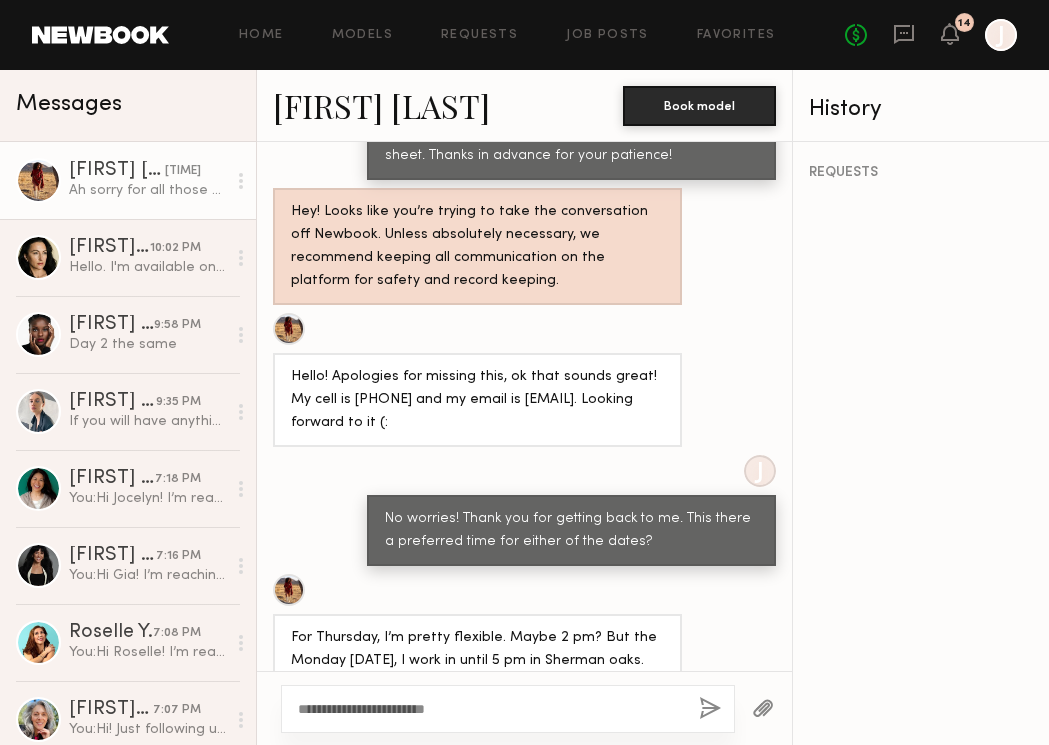 click on "**********" 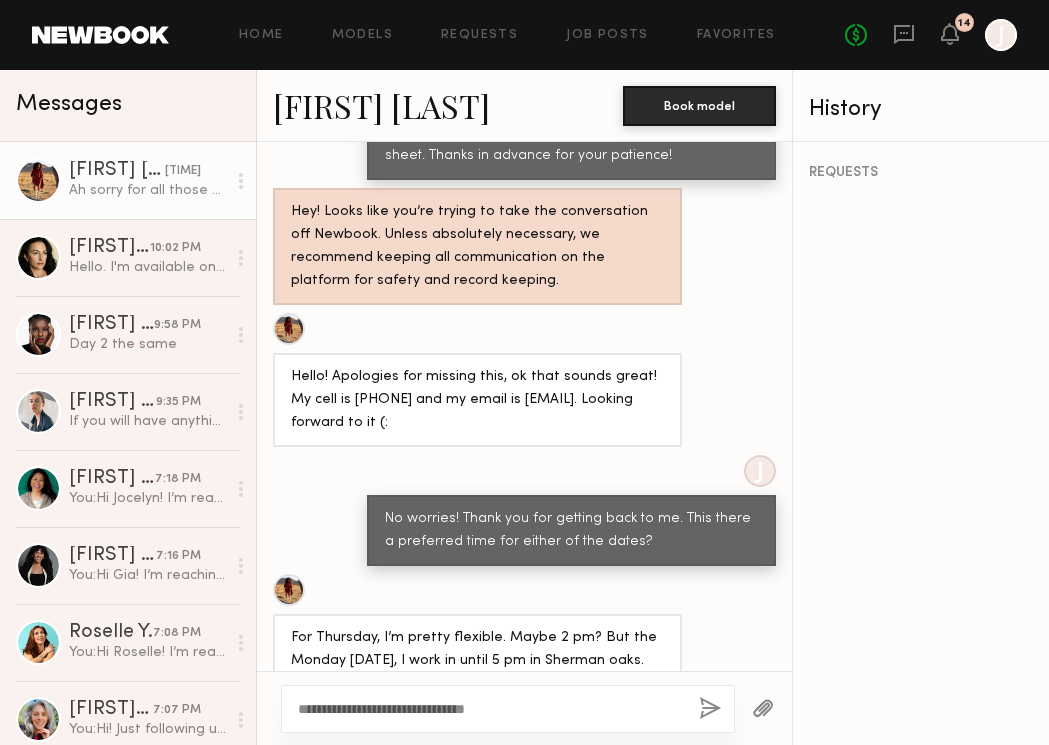 click on "**********" 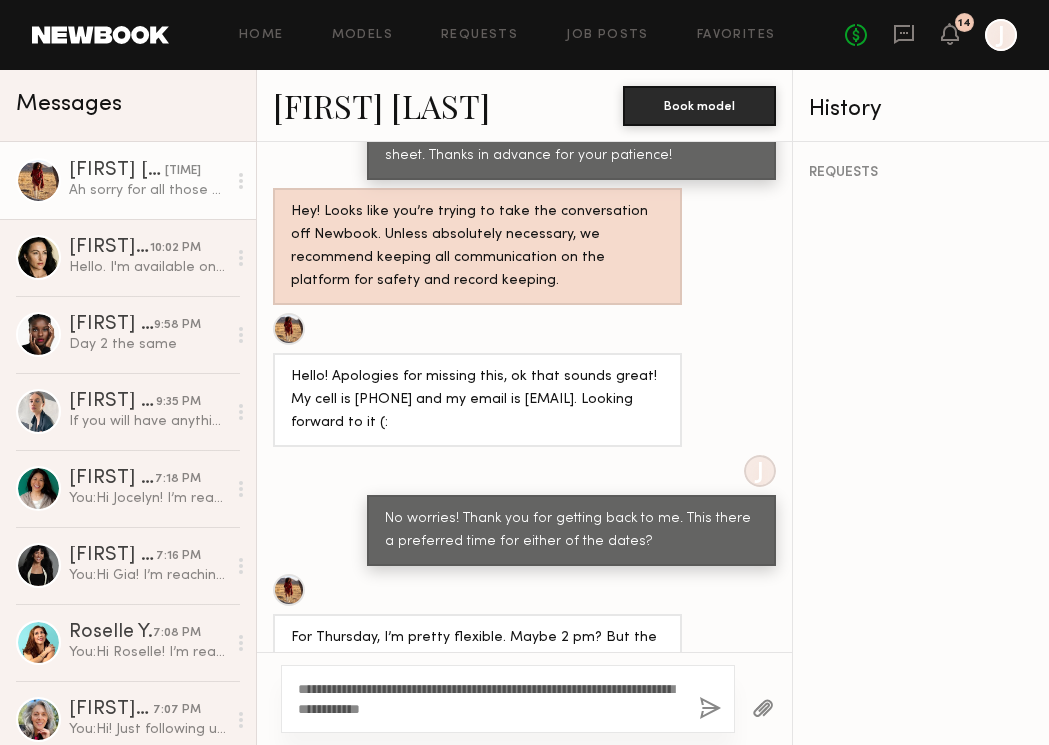 scroll, scrollTop: 2987, scrollLeft: 0, axis: vertical 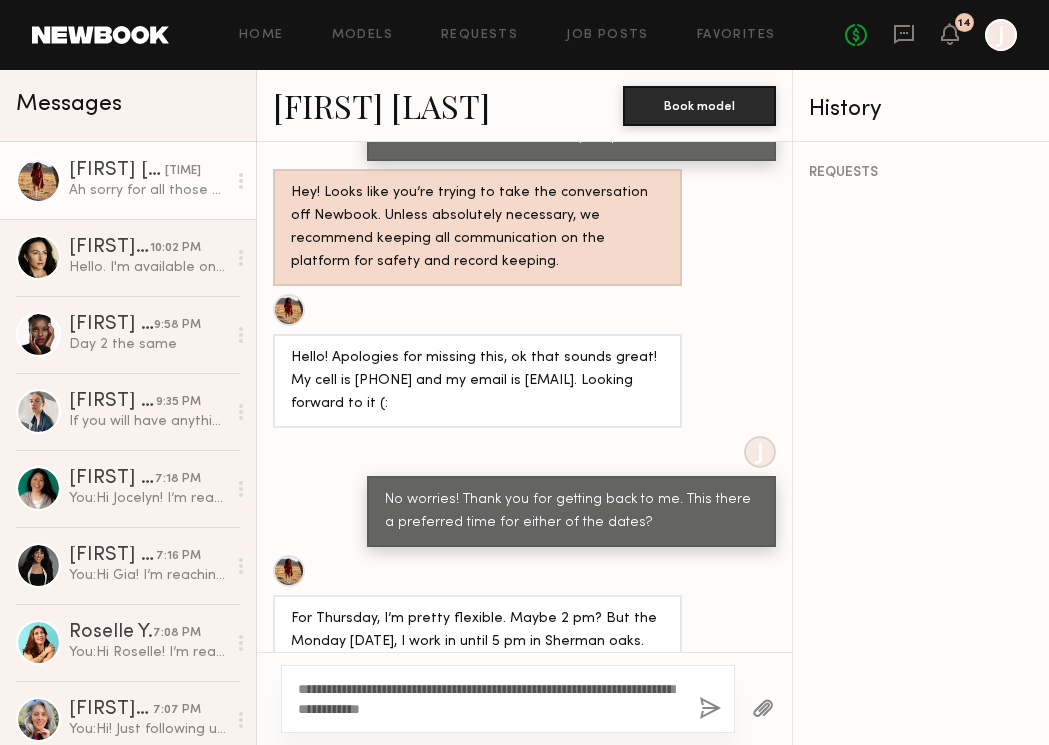 click on "**********" 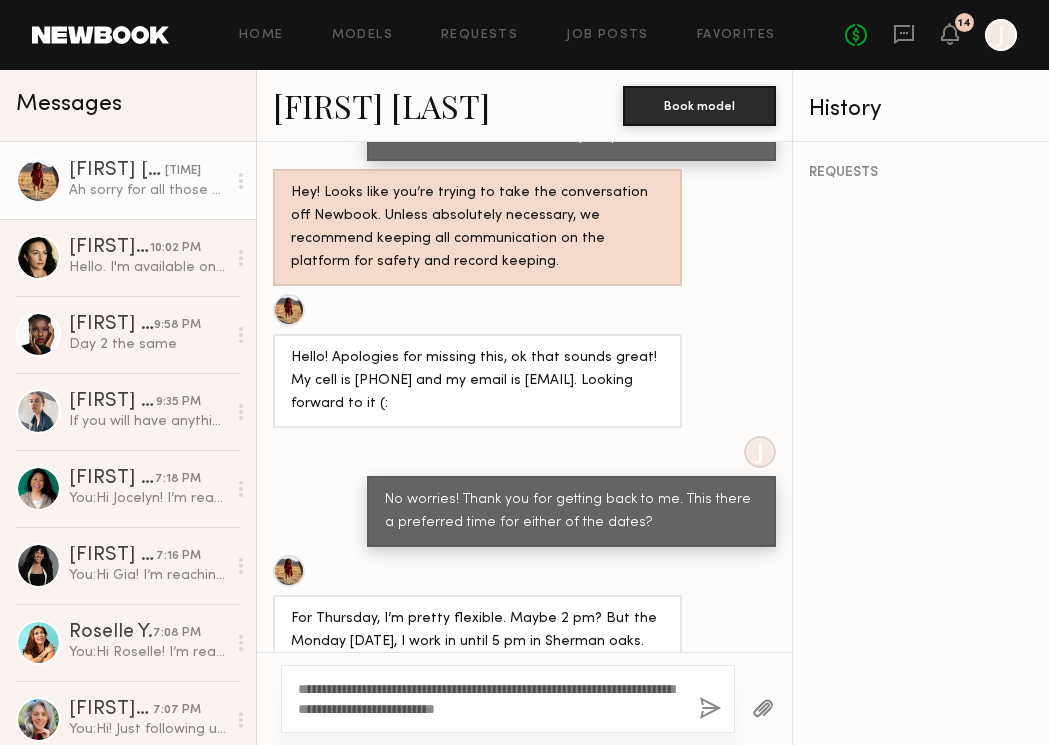 click on "**********" 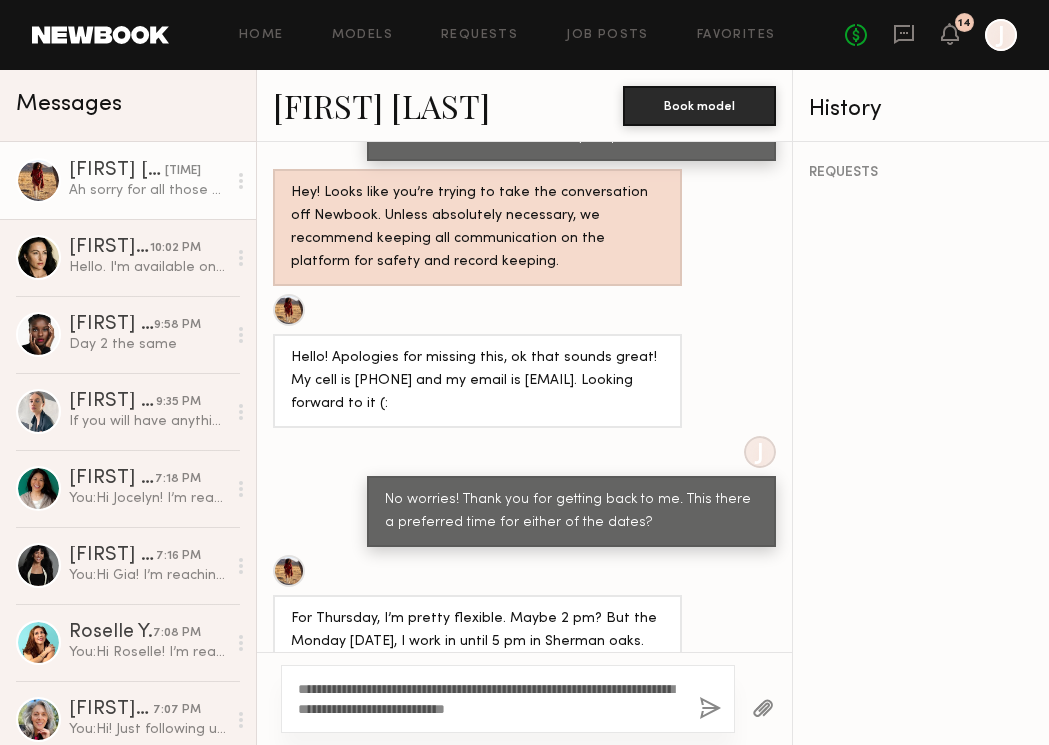 click on "**********" 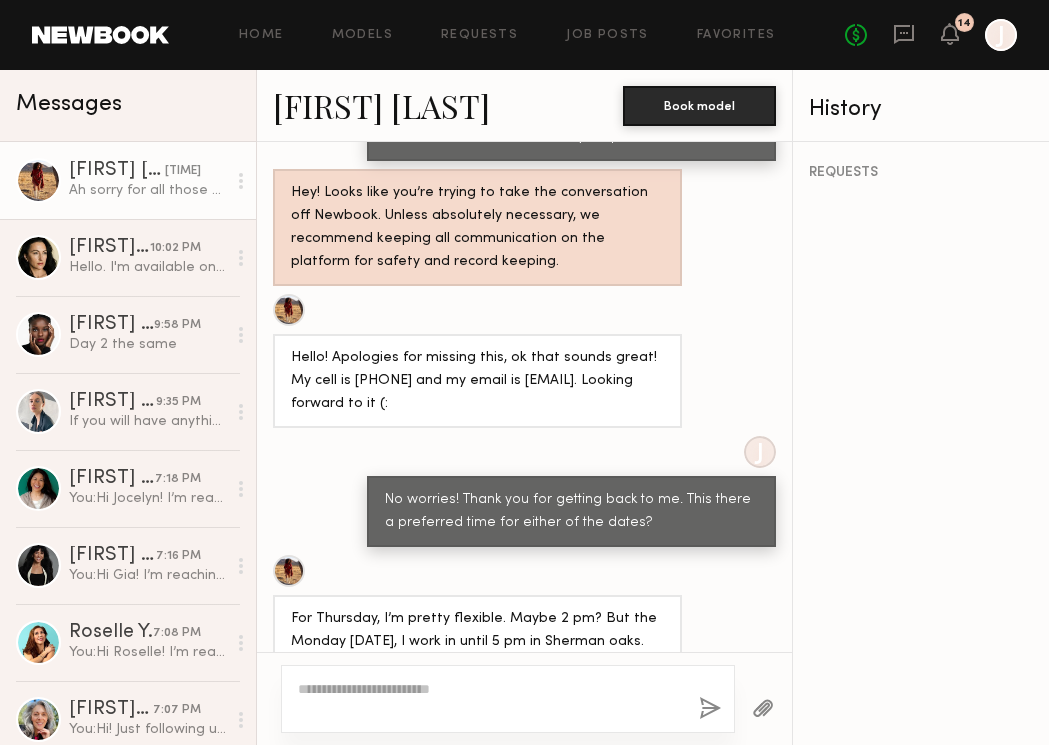 scroll, scrollTop: 3199, scrollLeft: 0, axis: vertical 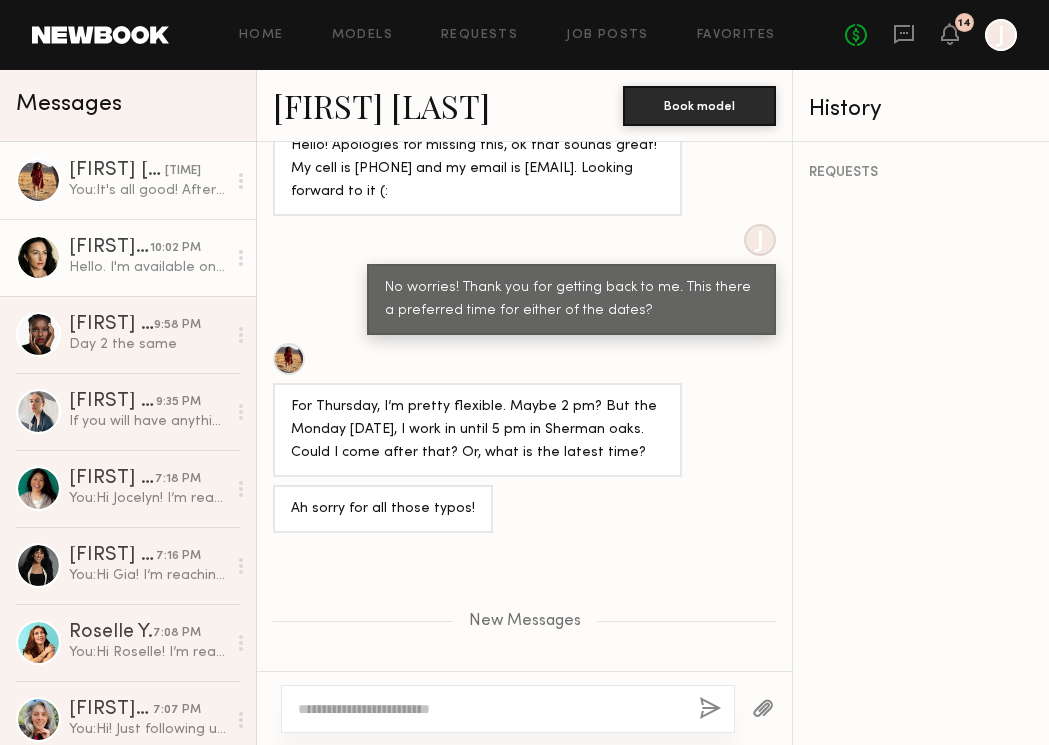 click on "Inga S. 10:02 PM Hello. I'm available on July 17 and August 5th. The time from 11A.M to 3P.M suits me. Thank you for writing to me.    Email: inga.svet.work@gmail.com    Phone: 818-536-2266" 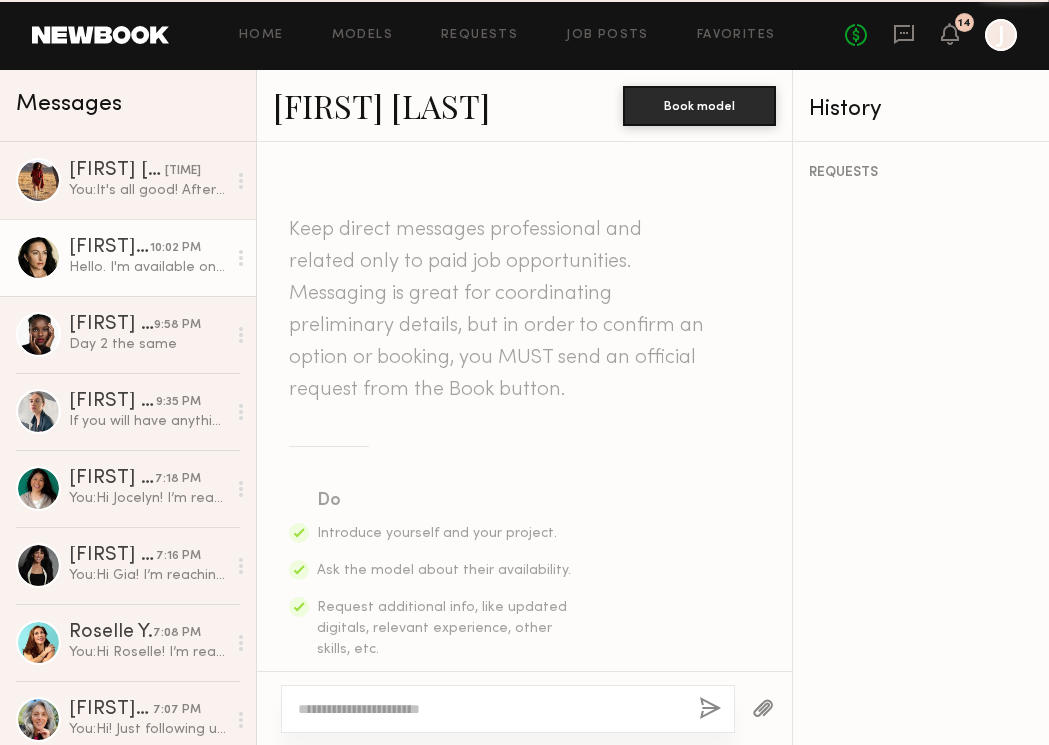 scroll, scrollTop: 2830, scrollLeft: 0, axis: vertical 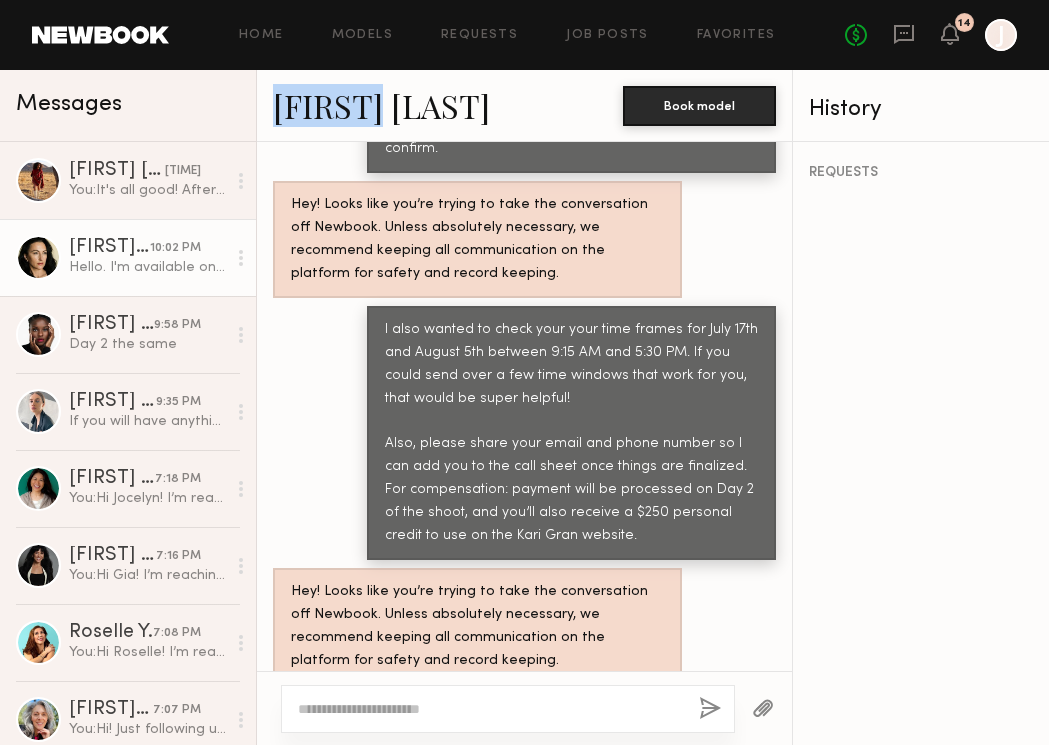 drag, startPoint x: 271, startPoint y: 107, endPoint x: 375, endPoint y: 115, distance: 104.307236 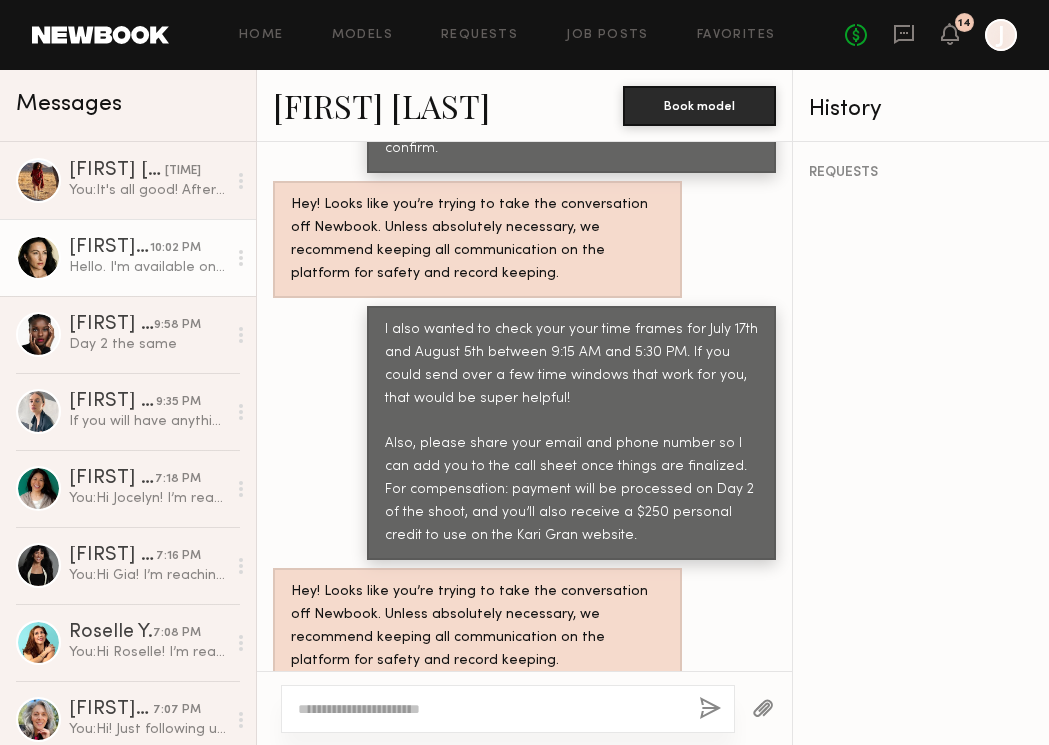 drag, startPoint x: 332, startPoint y: 632, endPoint x: 500, endPoint y: 638, distance: 168.1071 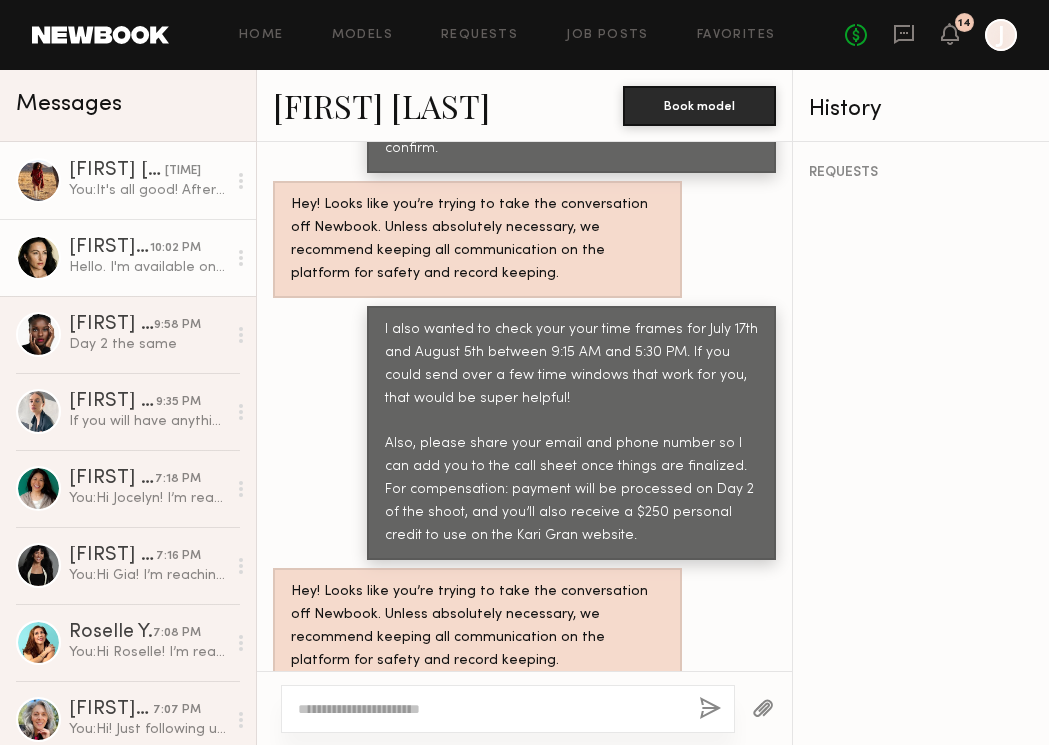 click on "[FIRST] [LAST]" 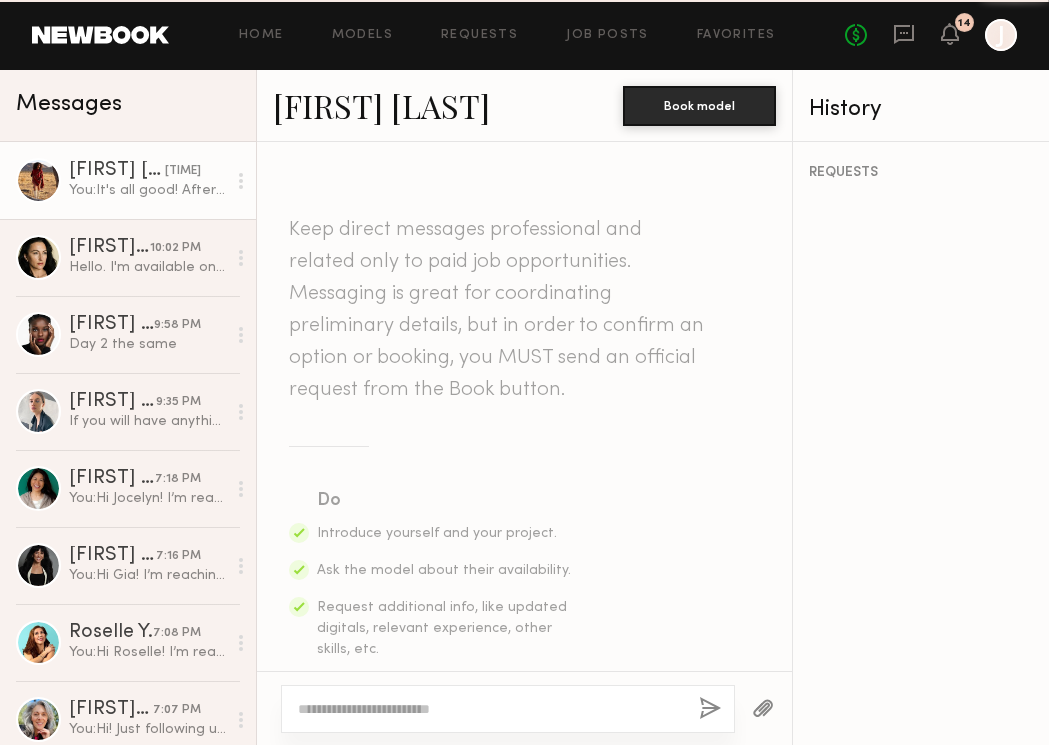 scroll, scrollTop: 3166, scrollLeft: 0, axis: vertical 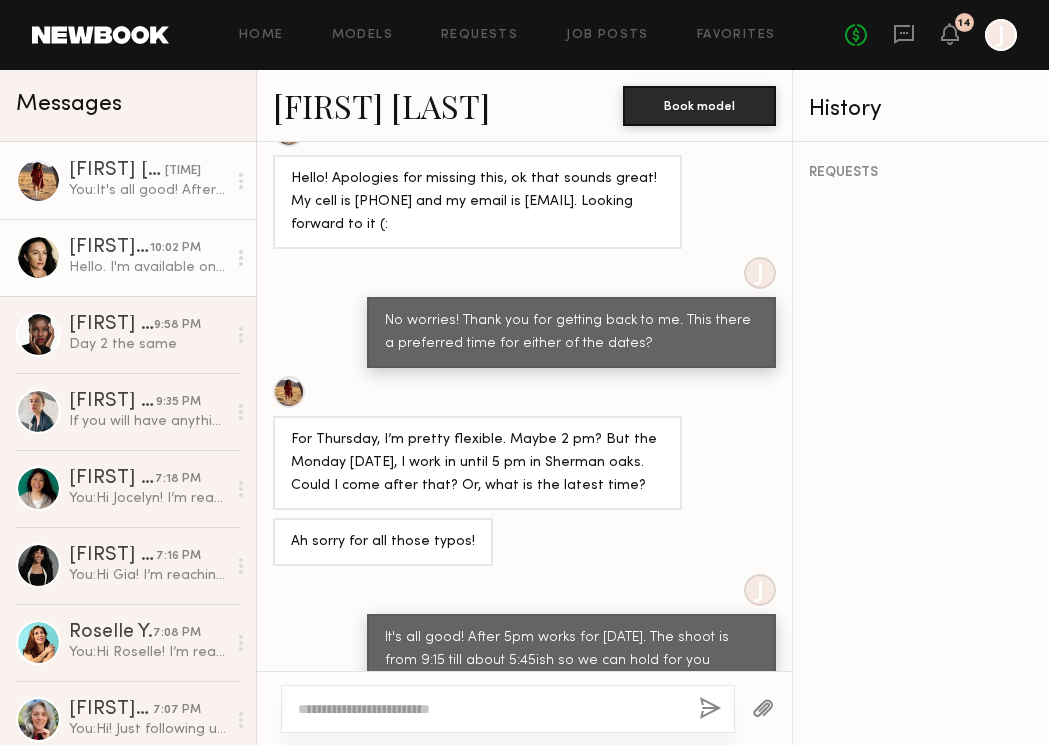 click on "10:02 PM" 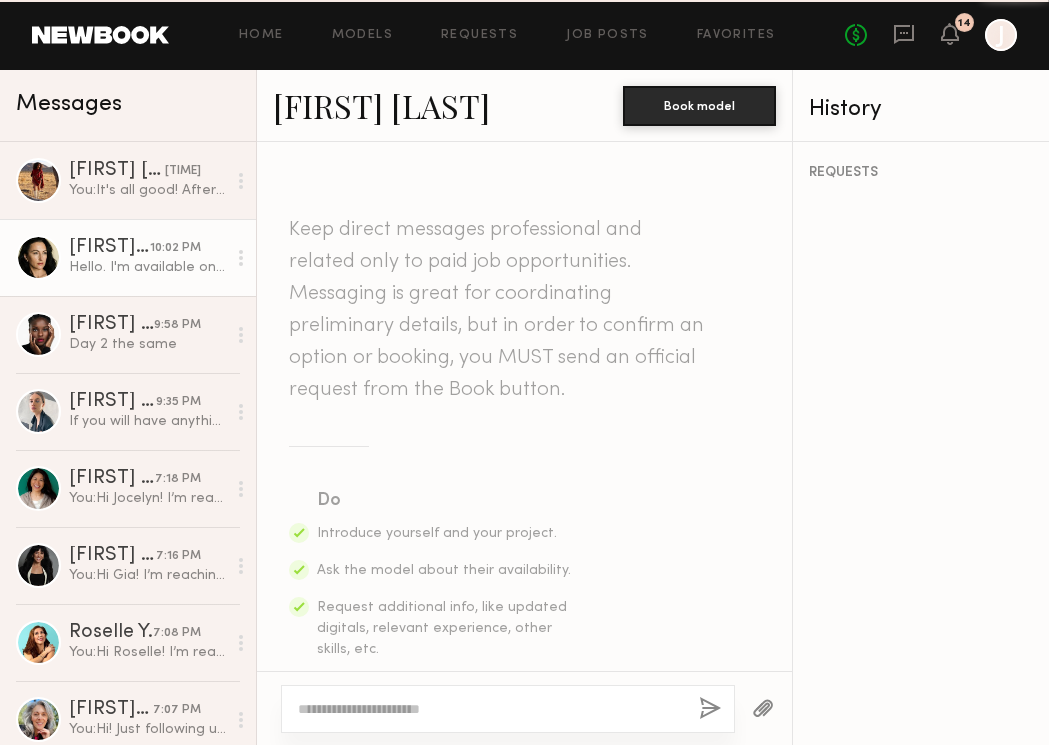 scroll, scrollTop: 2830, scrollLeft: 0, axis: vertical 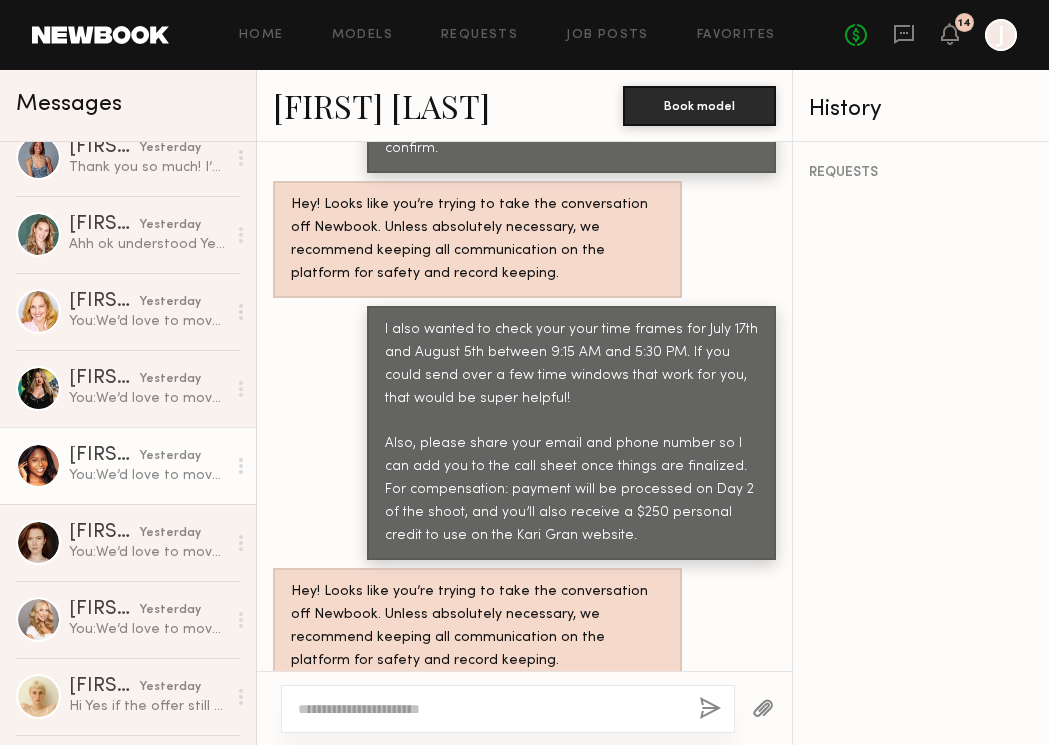 click on "Zakia W." 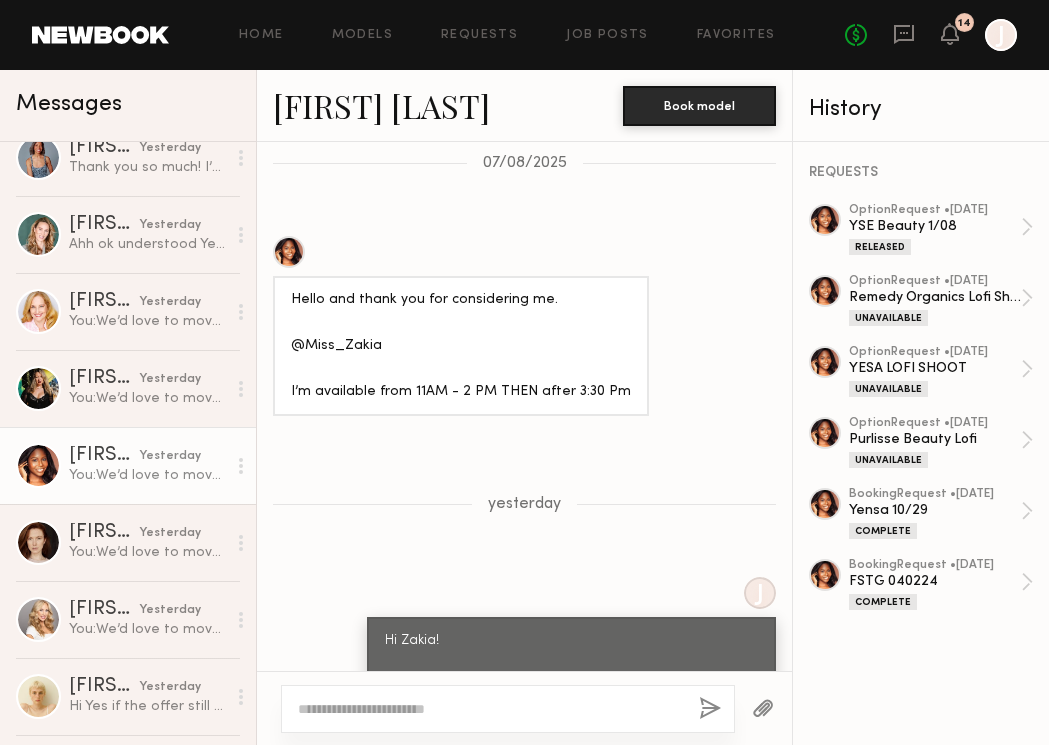 scroll, scrollTop: 2276, scrollLeft: 0, axis: vertical 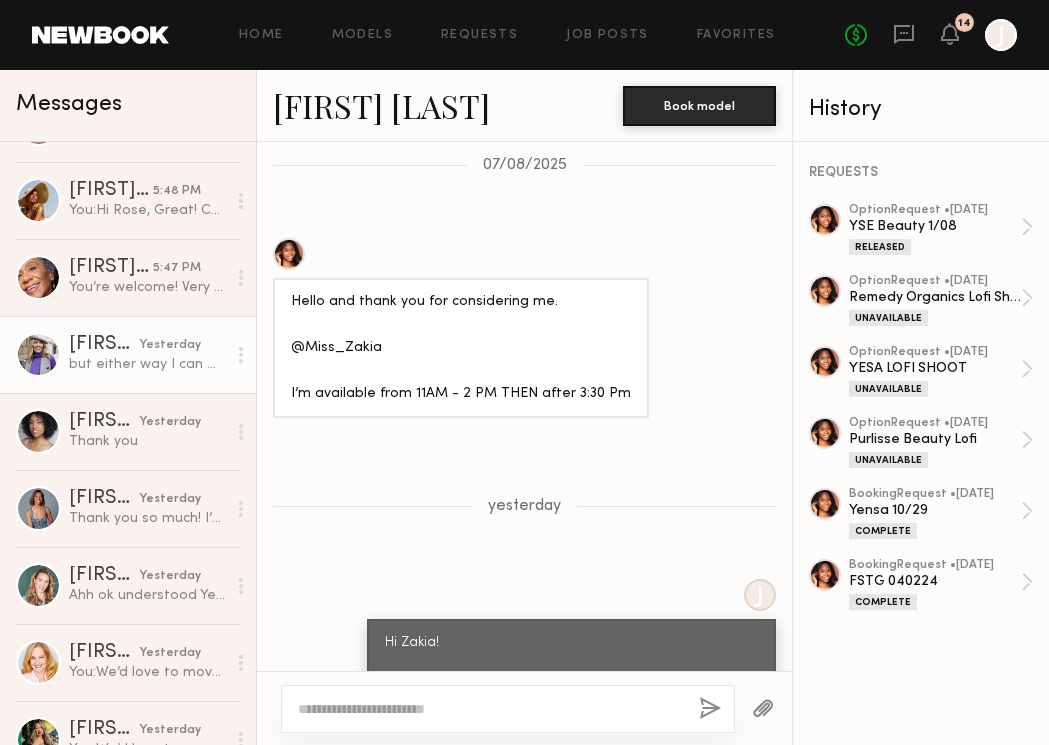 click on "but either way I can make it work :)" 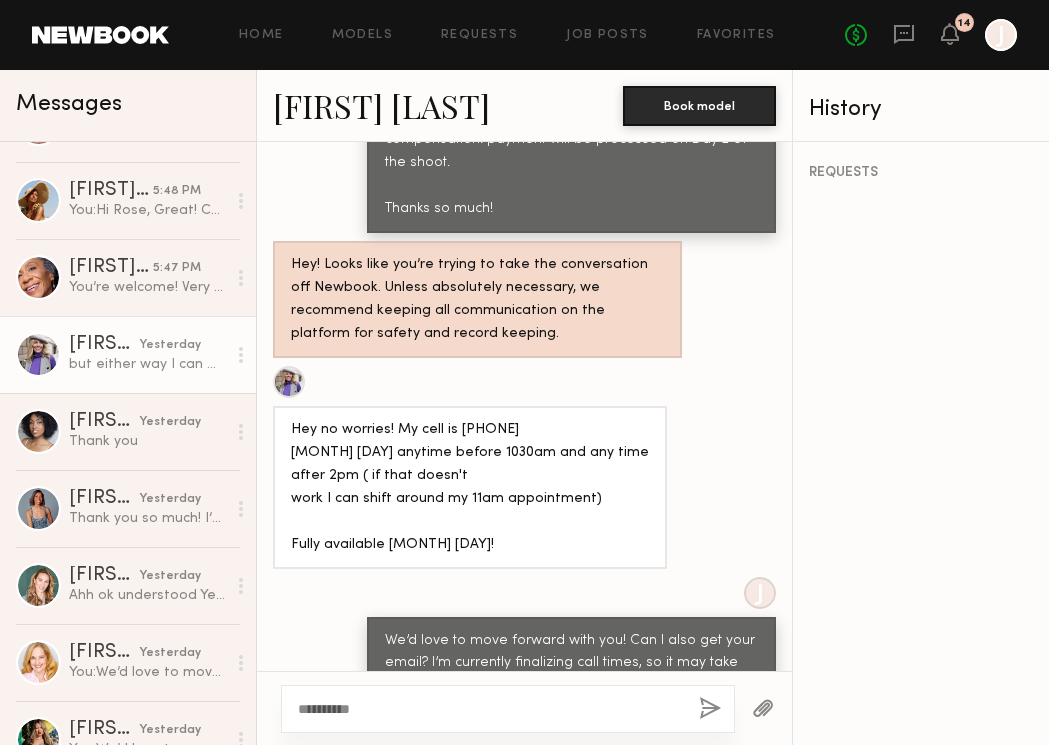 scroll, scrollTop: 2271, scrollLeft: 0, axis: vertical 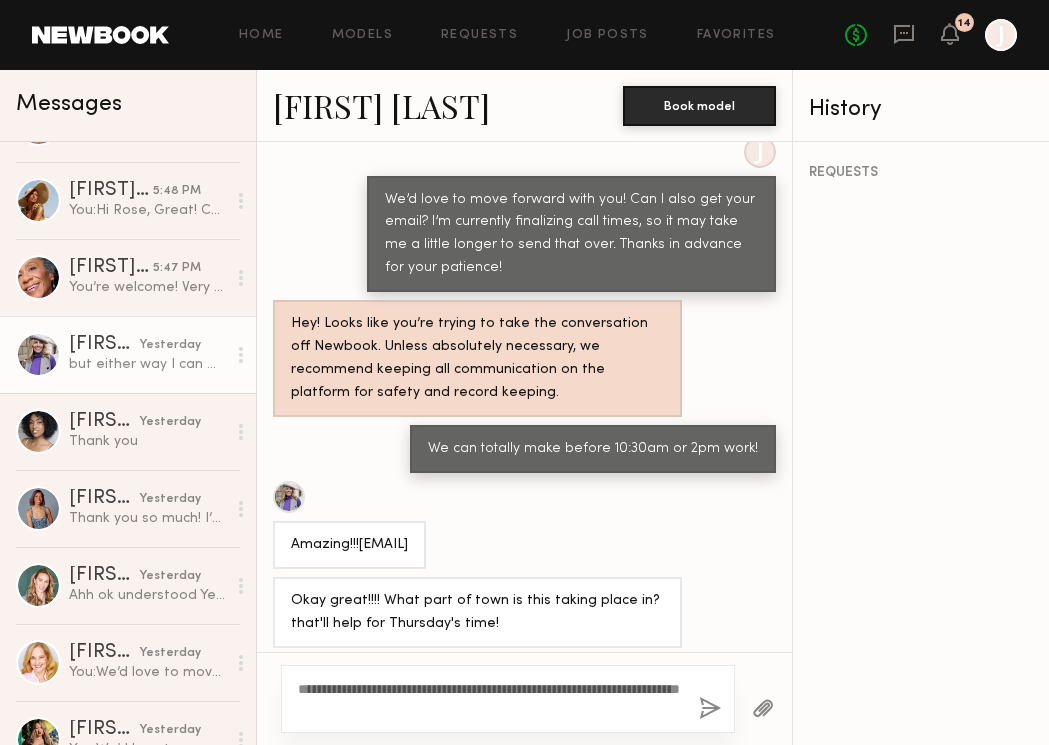 click on "**********" 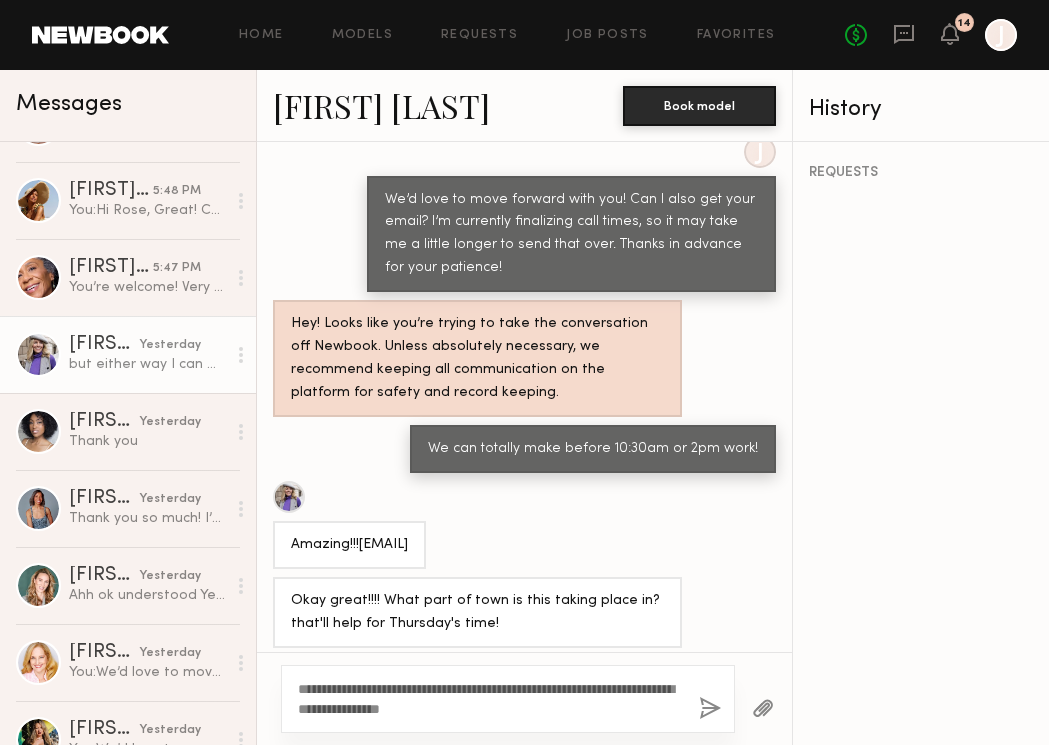 click on "**********" 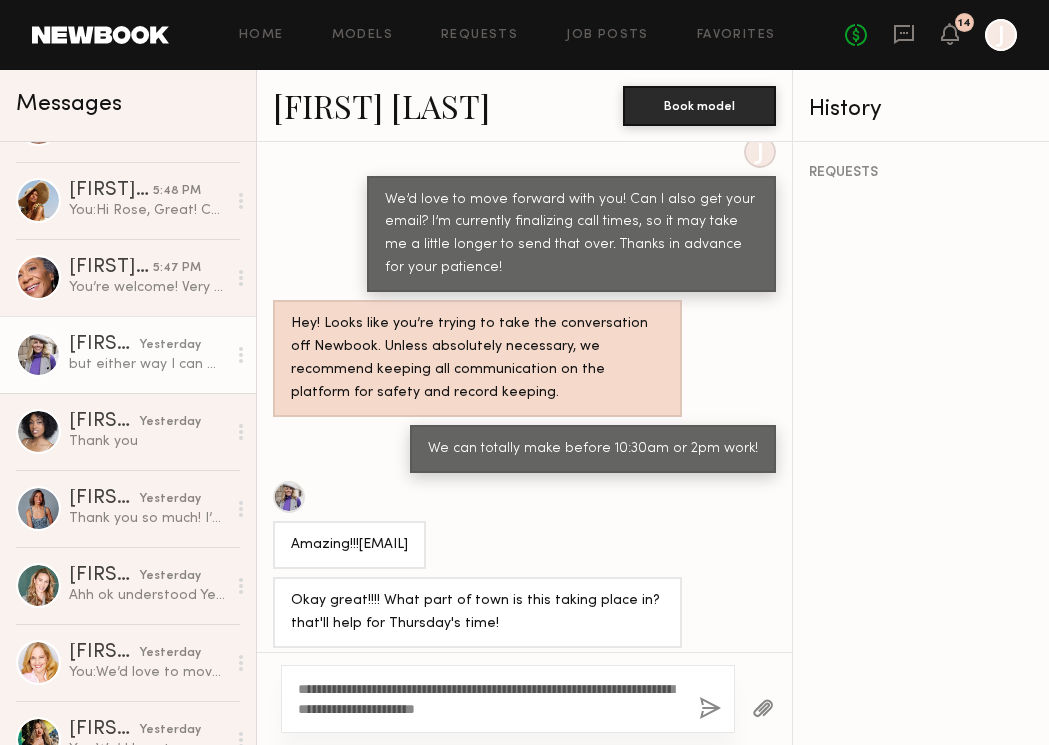 type on "**********" 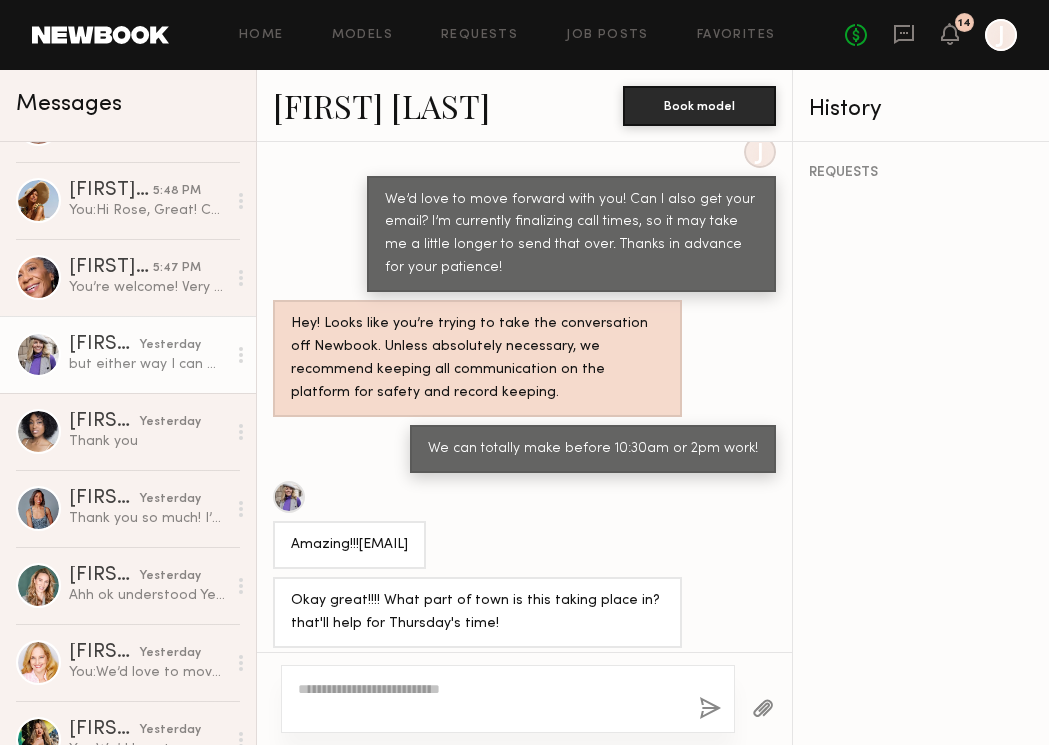 scroll, scrollTop: 2502, scrollLeft: 0, axis: vertical 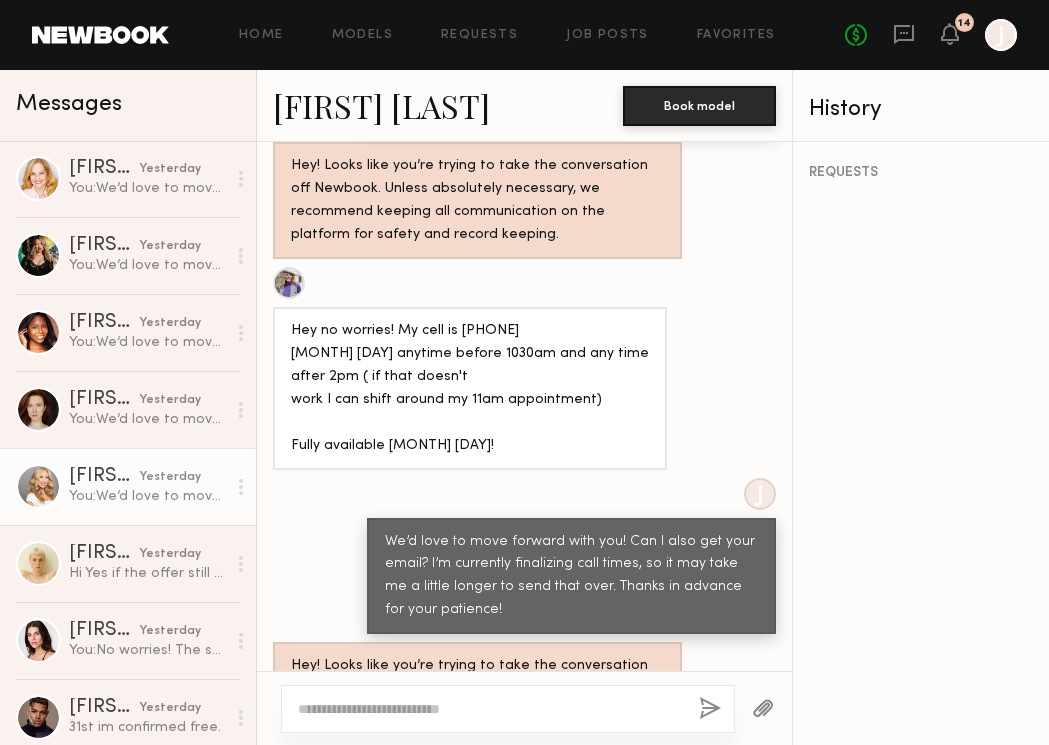 click on "You:  We’d love to move forward with you! Can I also get your email? I’m currently finalizing call times, so it may take me a little longer to send that over. Thanks in advance for your patience!" 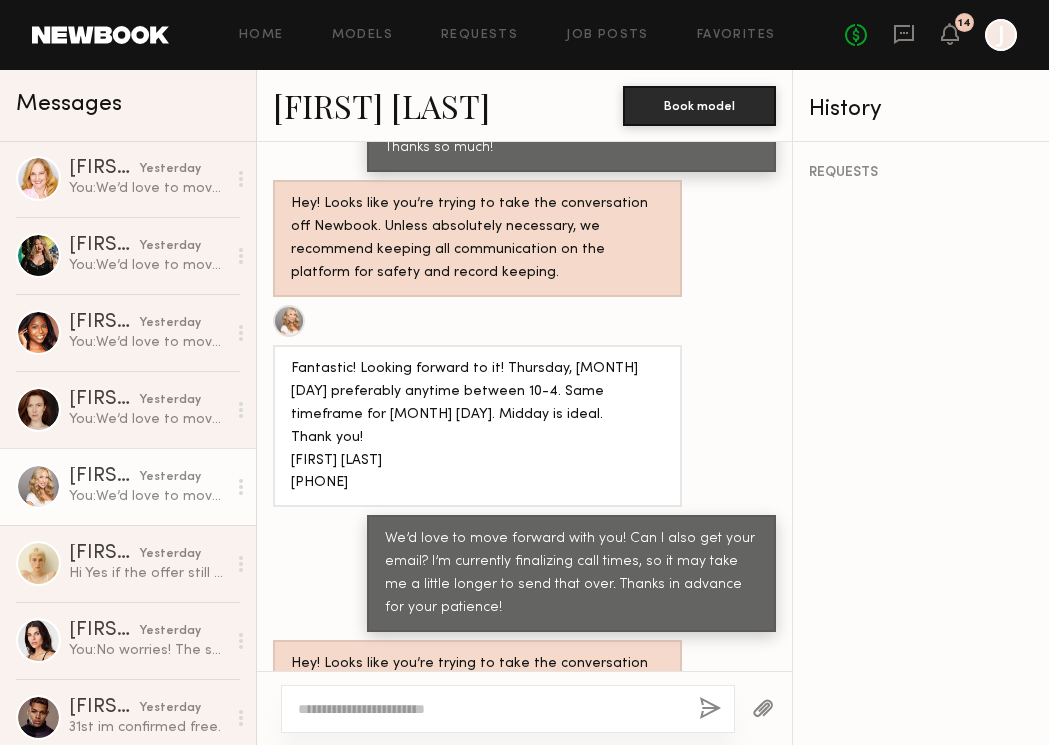 scroll, scrollTop: 4367, scrollLeft: 0, axis: vertical 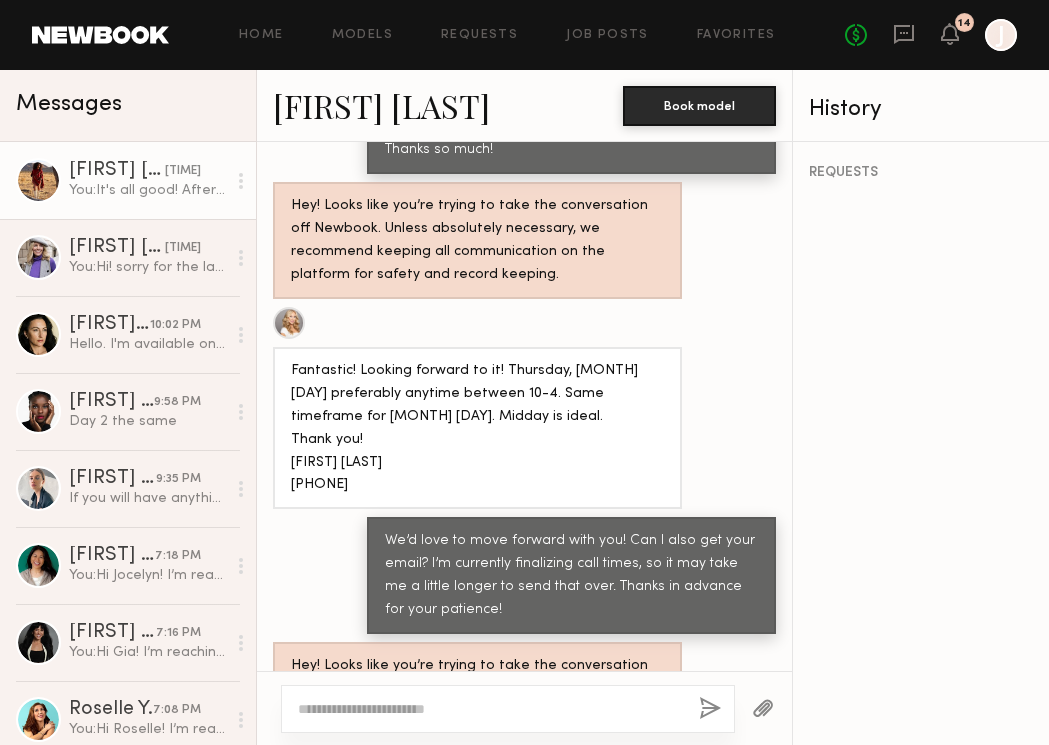 click on "Fionna W. 10:11 PM You:  It's all good! After 5pm works for 8/5. The shoot is from 9:15 till about 5:45ish so we can hold for you" 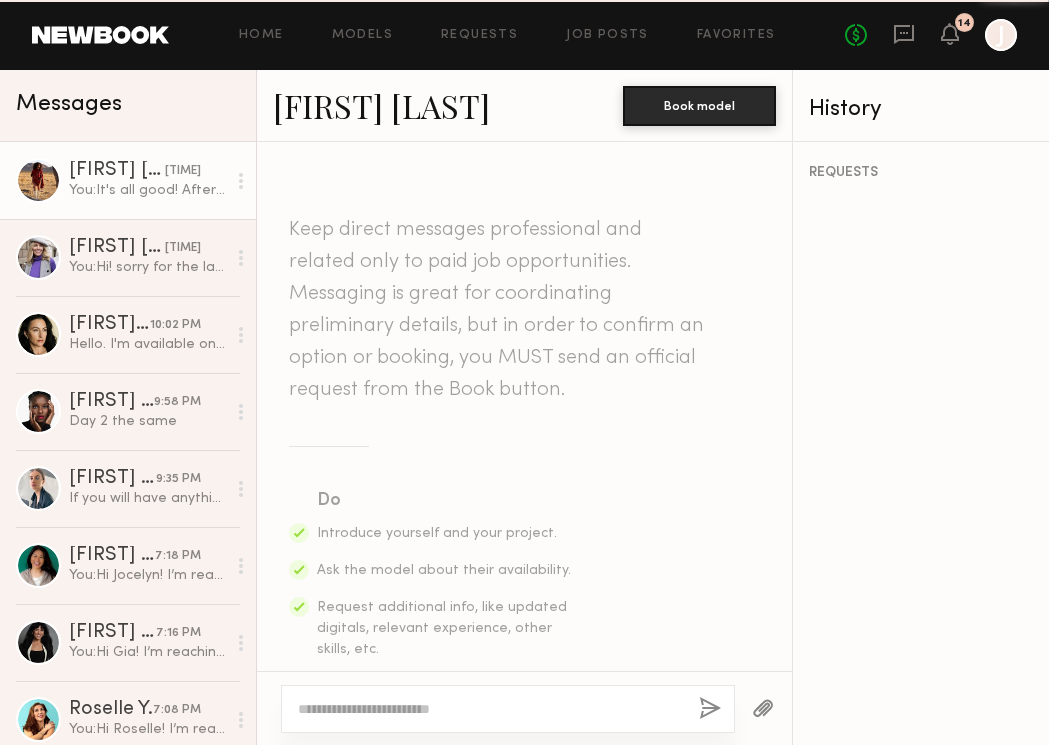 scroll, scrollTop: 3166, scrollLeft: 0, axis: vertical 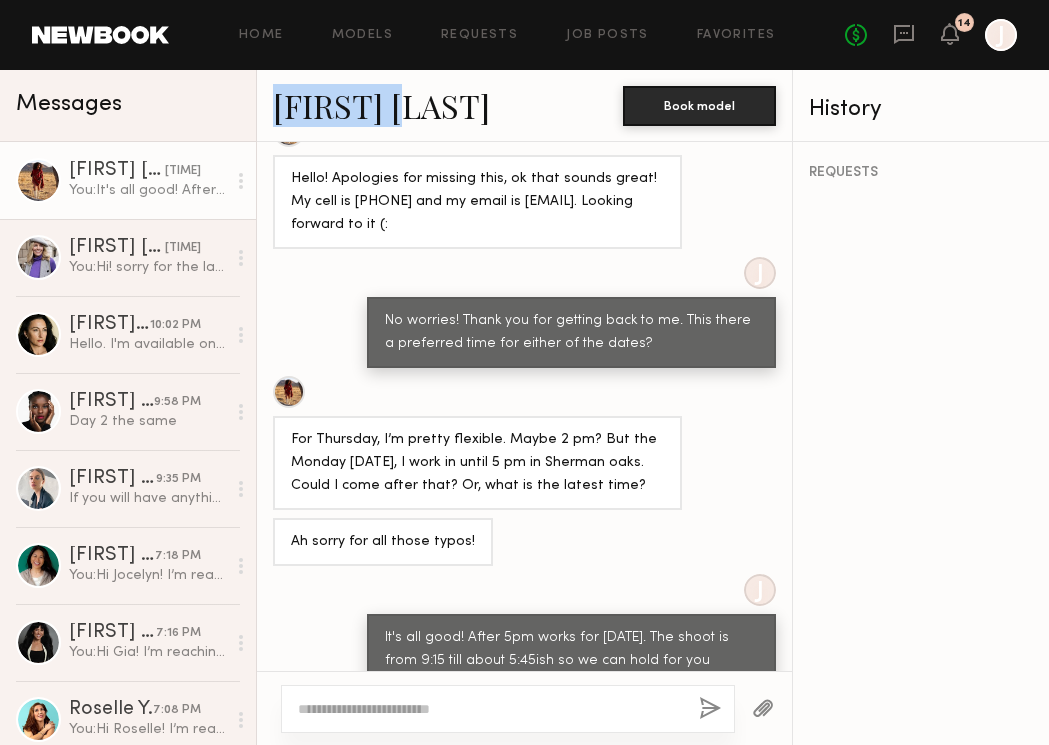 copy on "[FIRST] [LAST]" 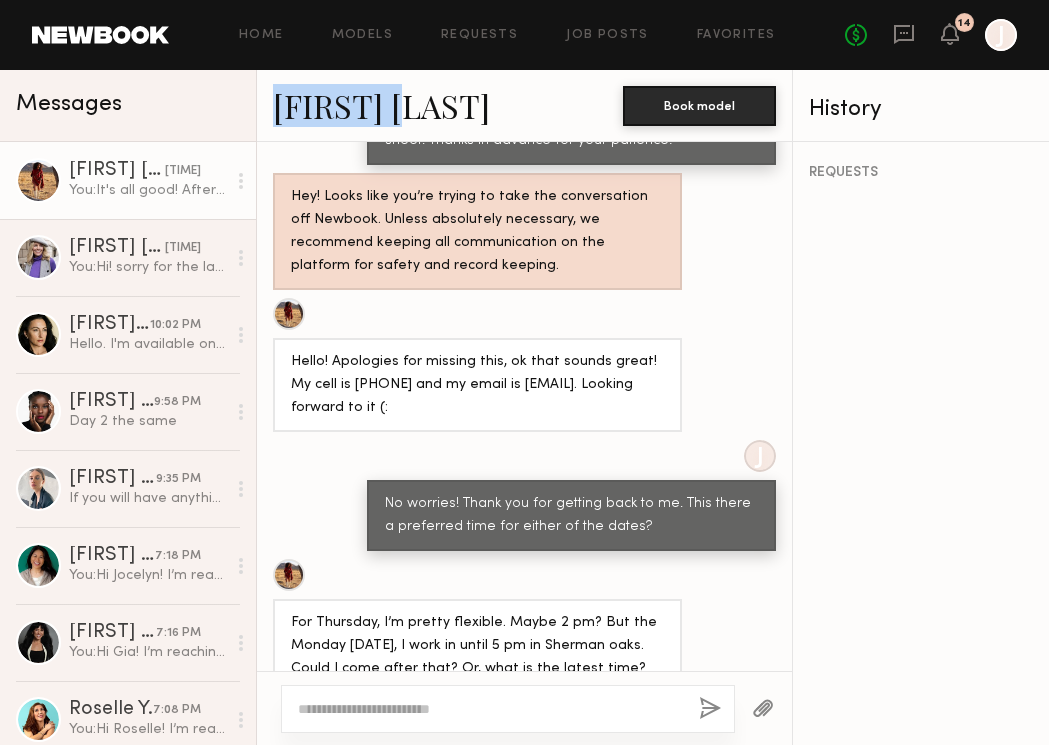 scroll, scrollTop: 2981, scrollLeft: 0, axis: vertical 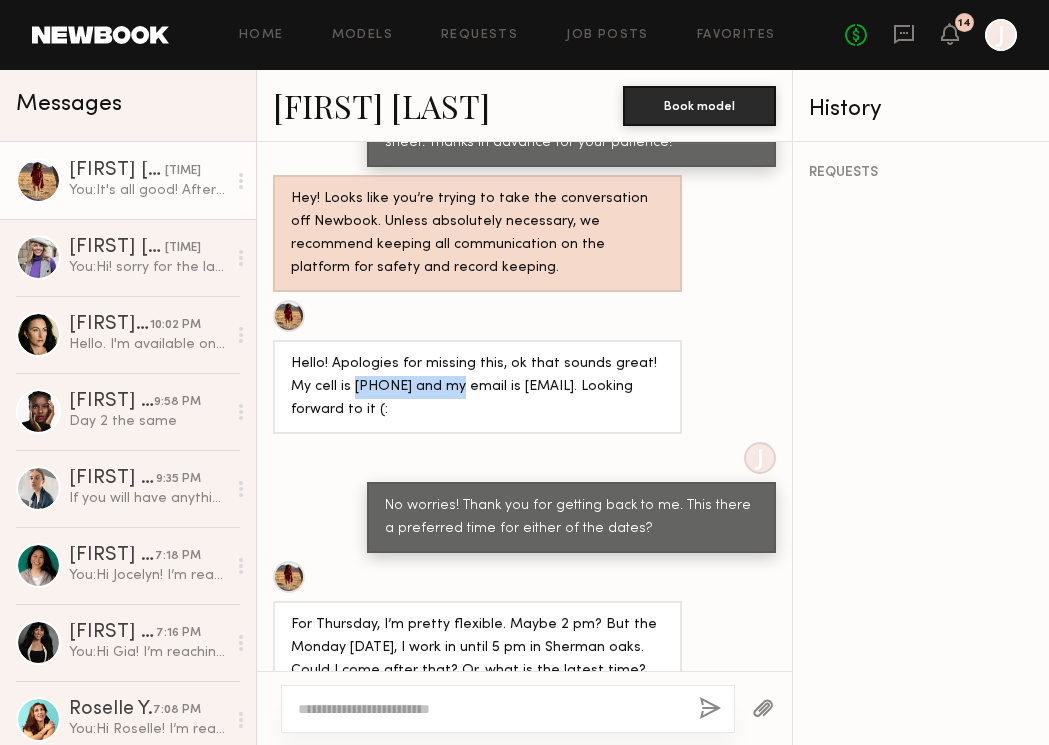 drag, startPoint x: 328, startPoint y: 279, endPoint x: 419, endPoint y: 280, distance: 91.00549 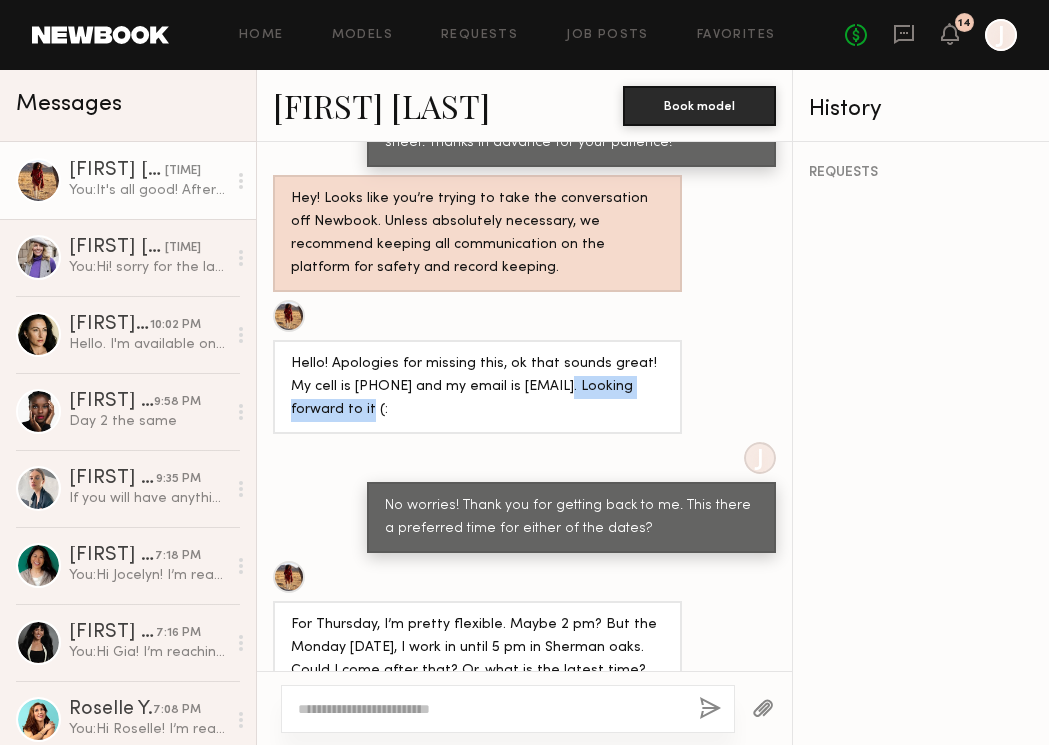 drag, startPoint x: 289, startPoint y: 301, endPoint x: 454, endPoint y: 306, distance: 165.07574 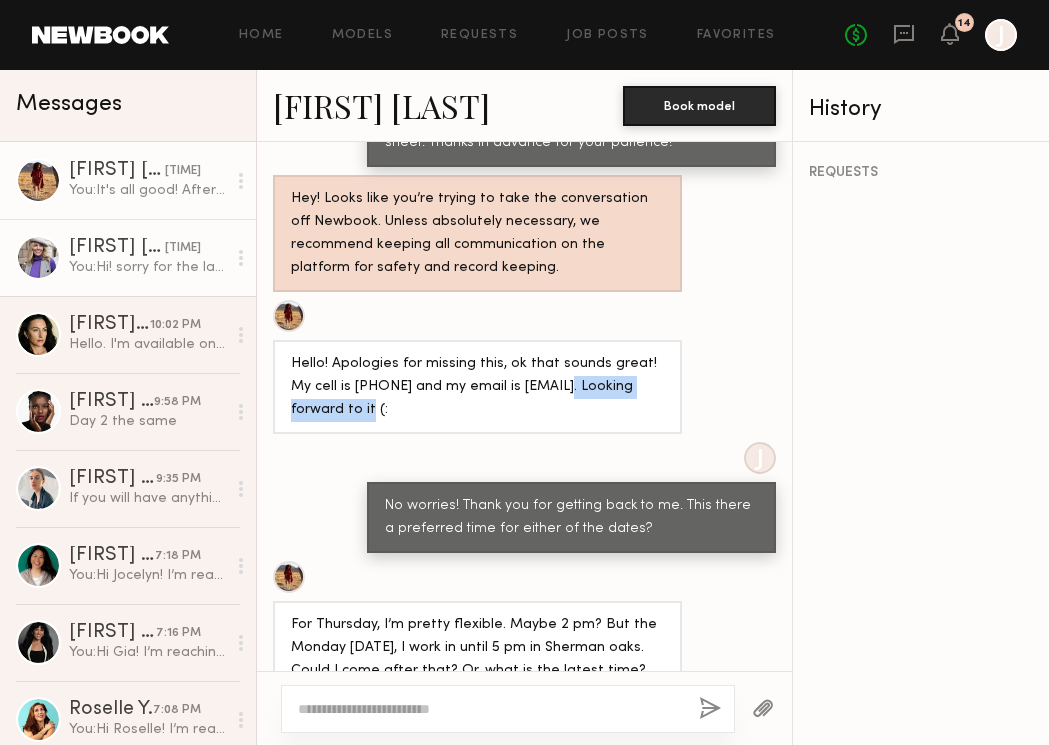 click on "You:  Hi! sorry for the late reply. The shoot will take place at our studio in the arts district in DTLA" 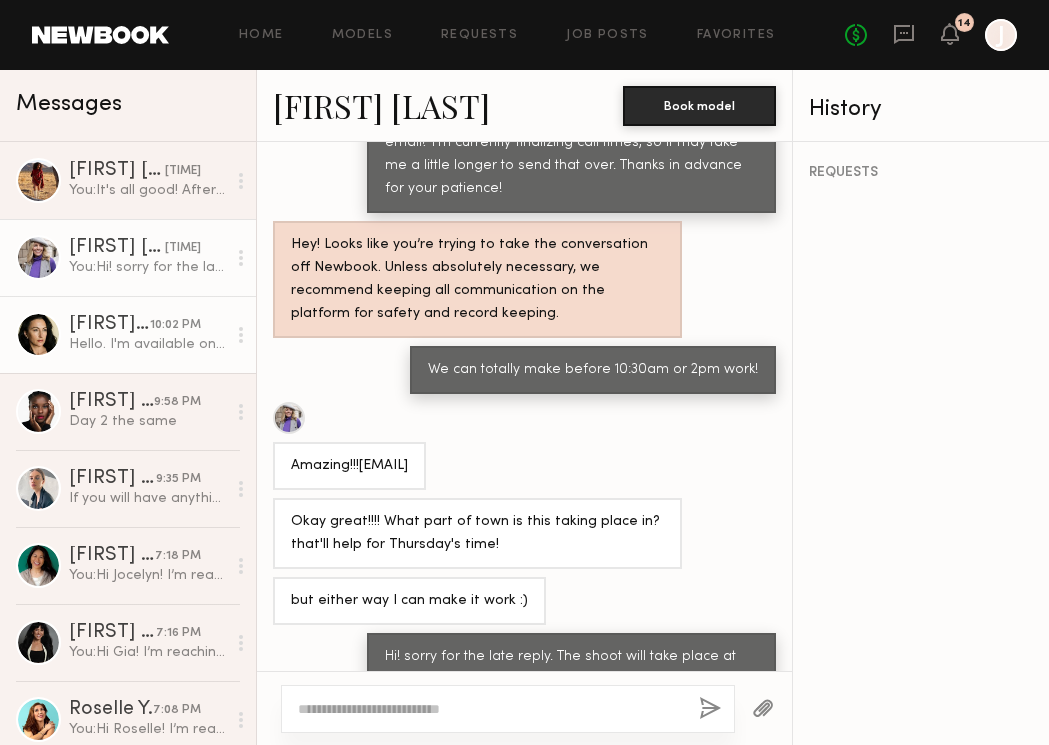 click on "Hello. I'm available on [MONTH] [NUMBER] and [MONTH] [NUMBER]. The time from [TIME] to [TIME] suits me. Thank you for writing to me.    Email: [EMAIL]    Phone: [PHONE]" 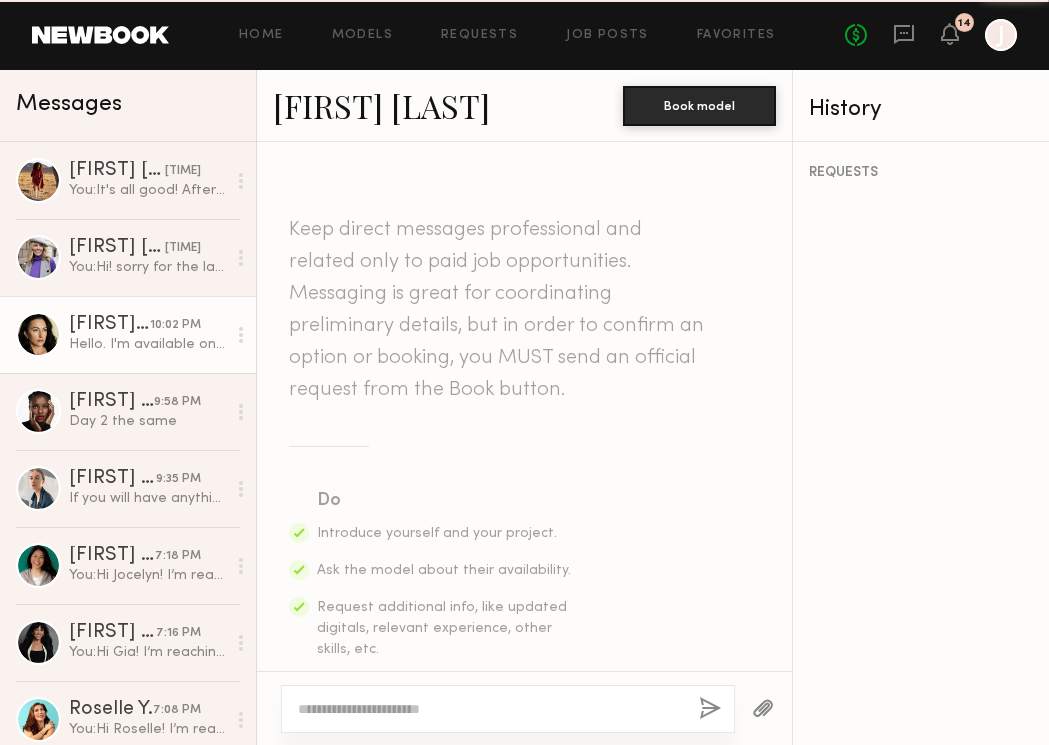 scroll, scrollTop: 2830, scrollLeft: 0, axis: vertical 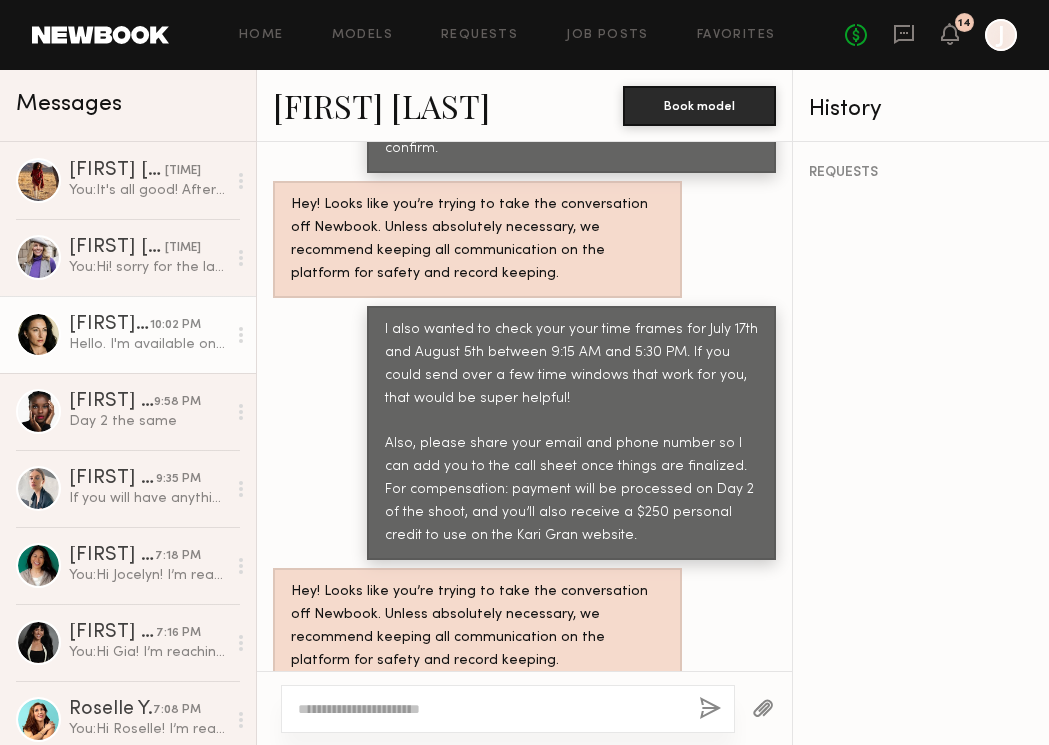 click on "[FIRST] [LAST]" 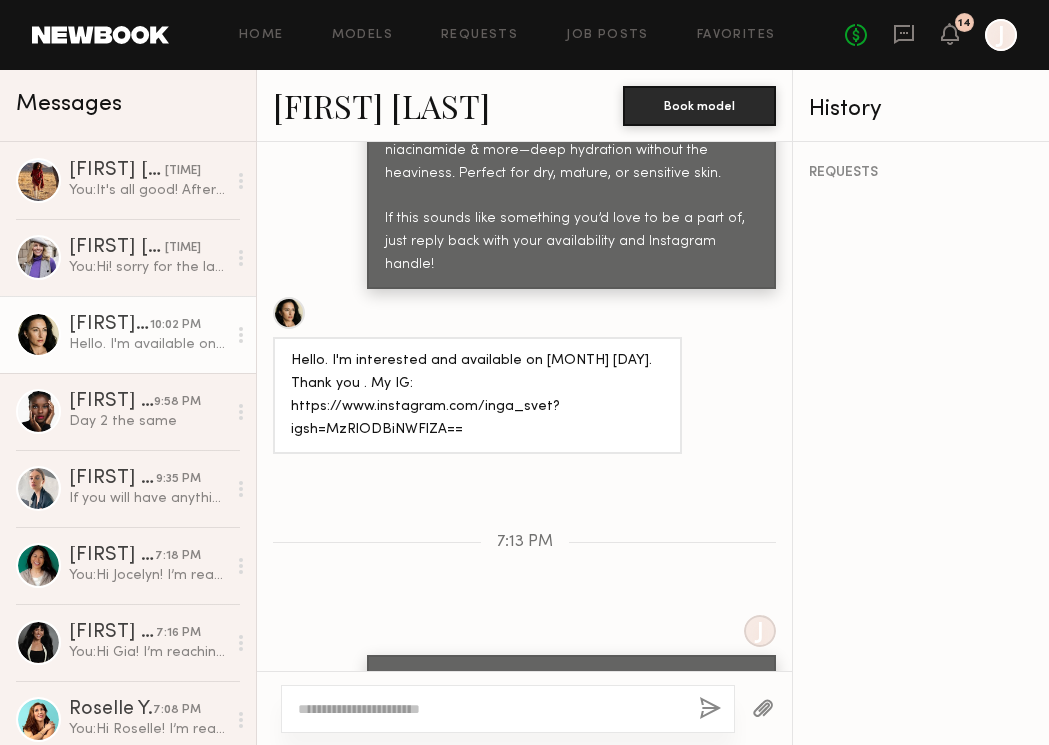 scroll, scrollTop: 2170, scrollLeft: 0, axis: vertical 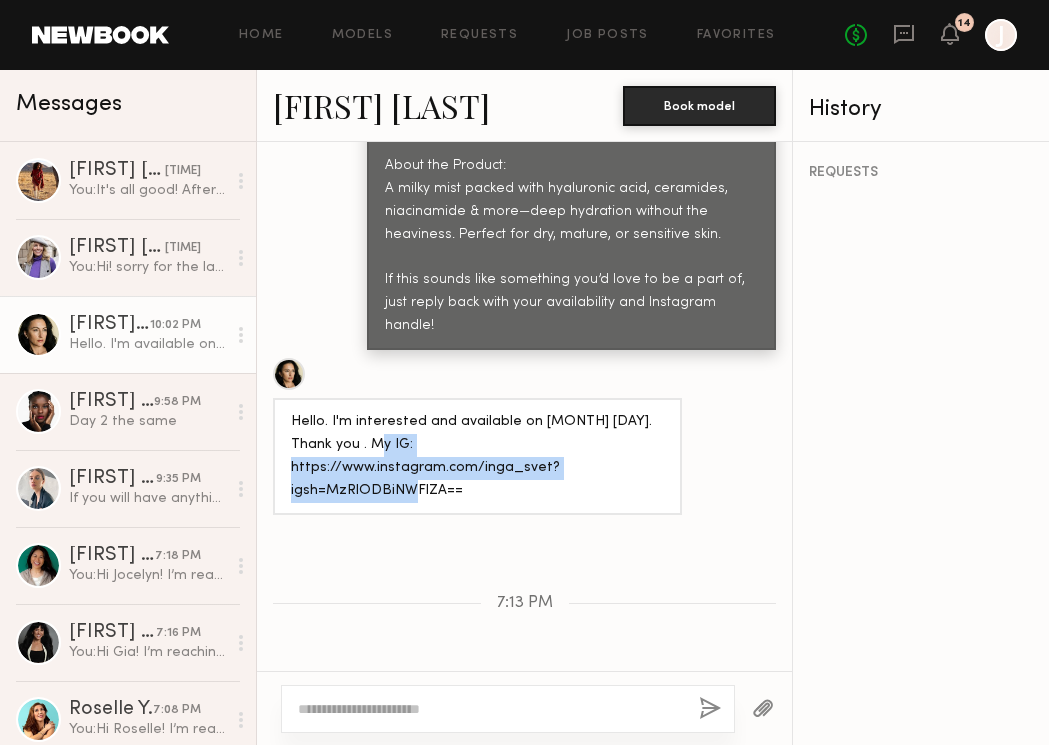 drag, startPoint x: 336, startPoint y: 358, endPoint x: 504, endPoint y: 374, distance: 168.76018 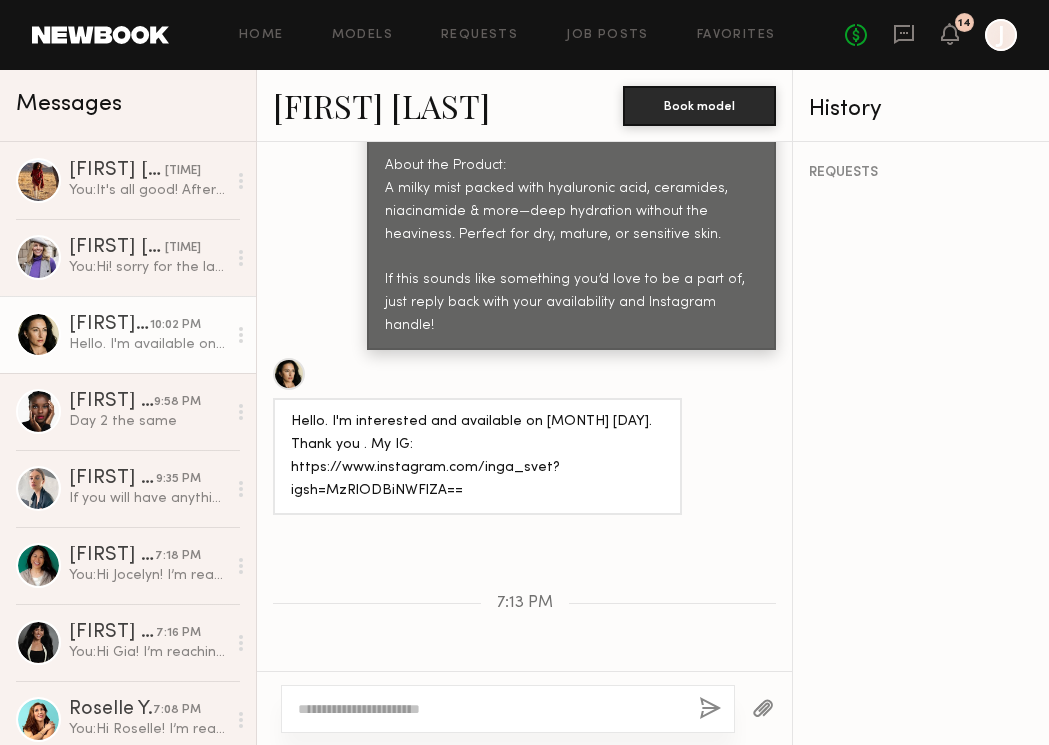 click on "Hello. I'm interested and available on July 17. Thank you . My IG: https://www.instagram.com/inga_svet?igsh=MzRlODBiNWFlZA==" 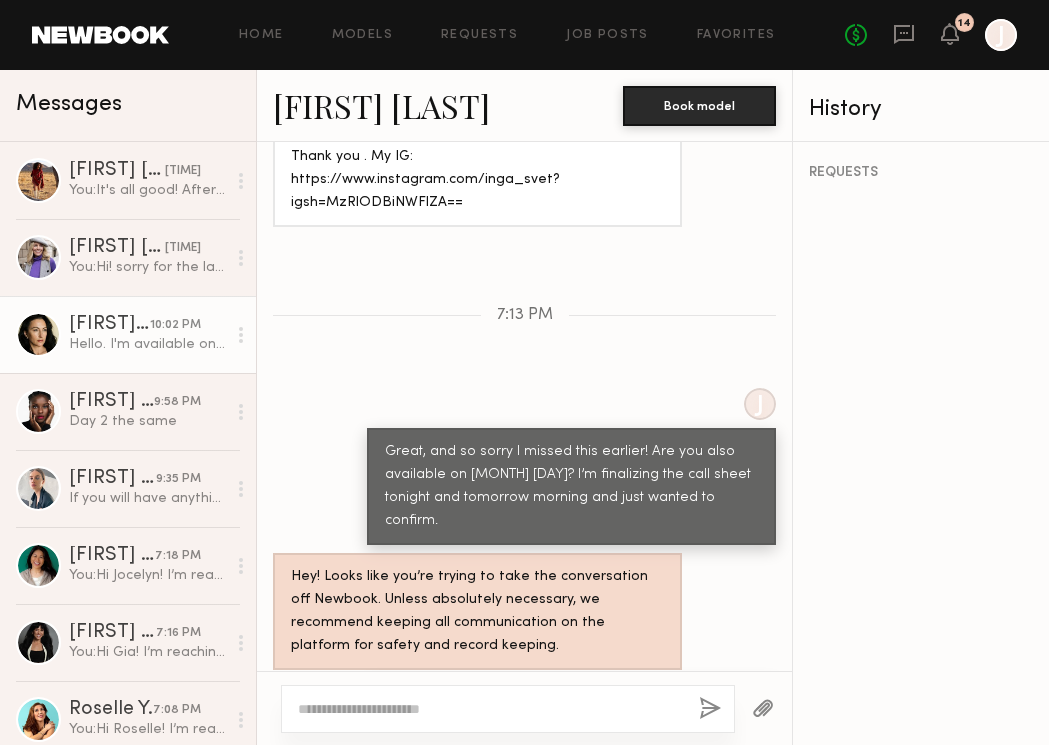 scroll, scrollTop: 2830, scrollLeft: 0, axis: vertical 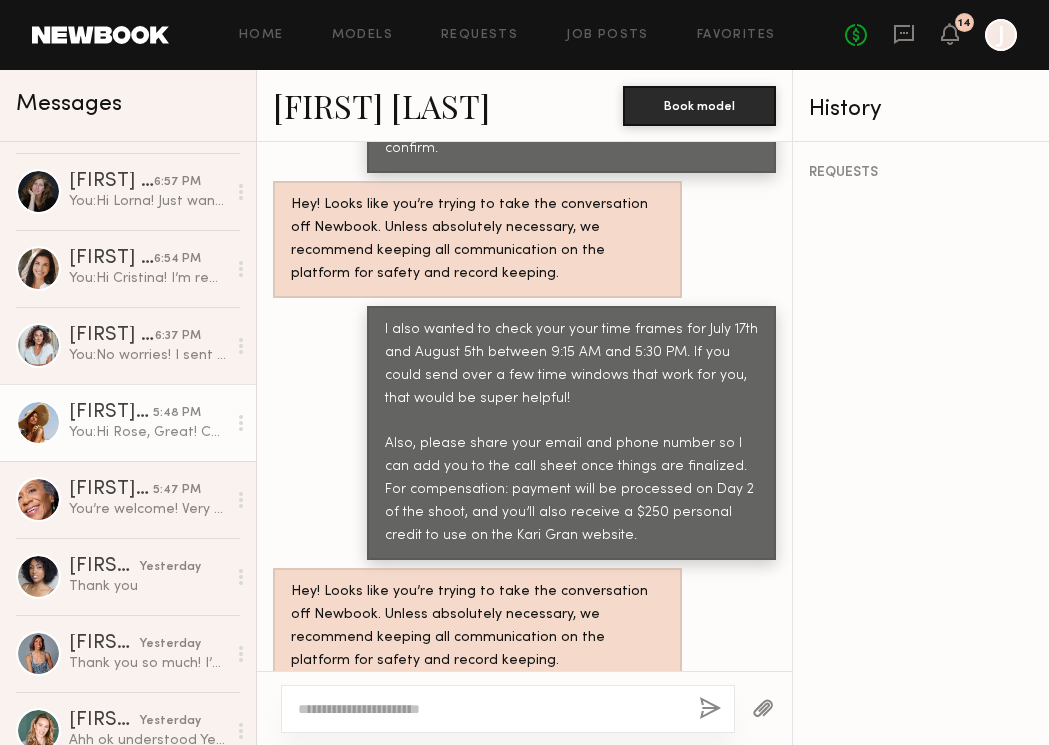 click on "You:  Hi Rose,
Great! Can you share your availability on July 17th and August 5th between 9:15 AM and 5:30 PM. If you could send over a few time windows that work for you, that would be super helpful!
Also, please share your email and phone number so I can add you to the call sheet once things are confirmed. For compensation: payment will be processed on Day 2 of the shoot, and you’ll also receive a $250 personal credit to use on the Kari Gran website." 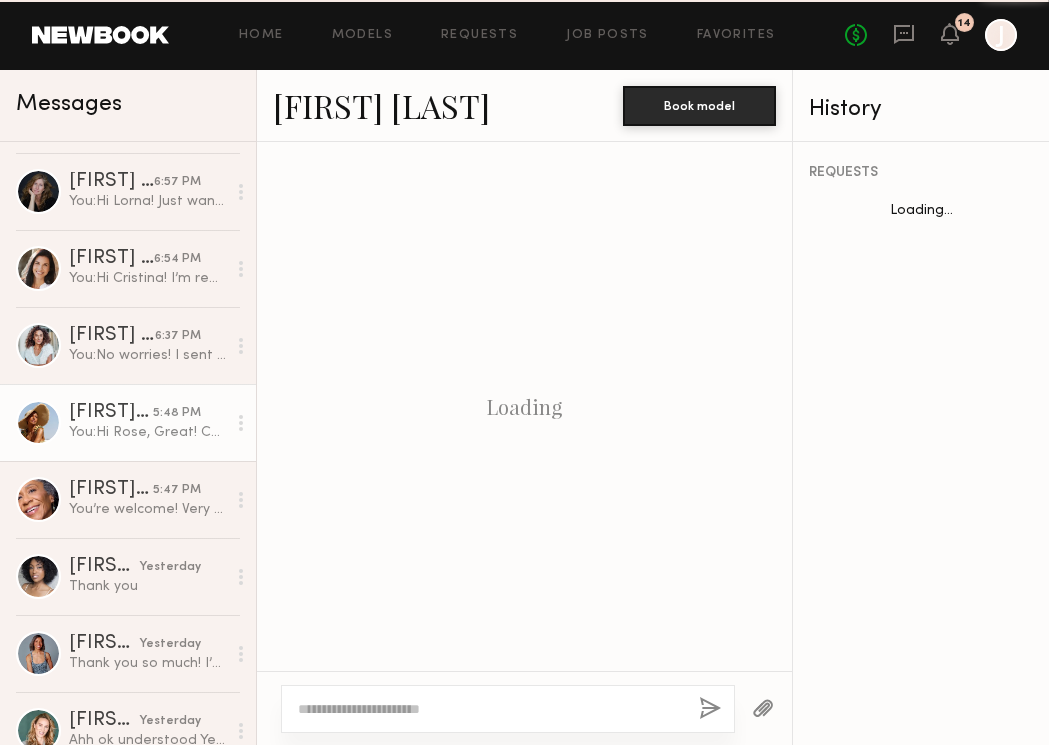 scroll, scrollTop: 3726, scrollLeft: 0, axis: vertical 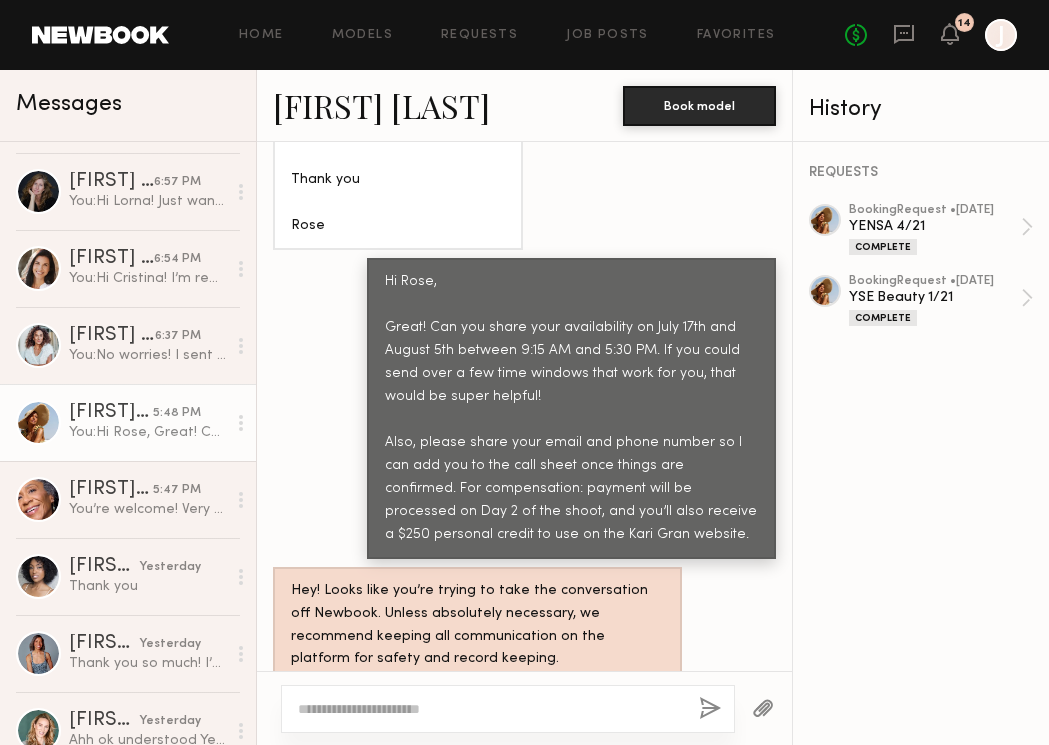 click on "Rose M." 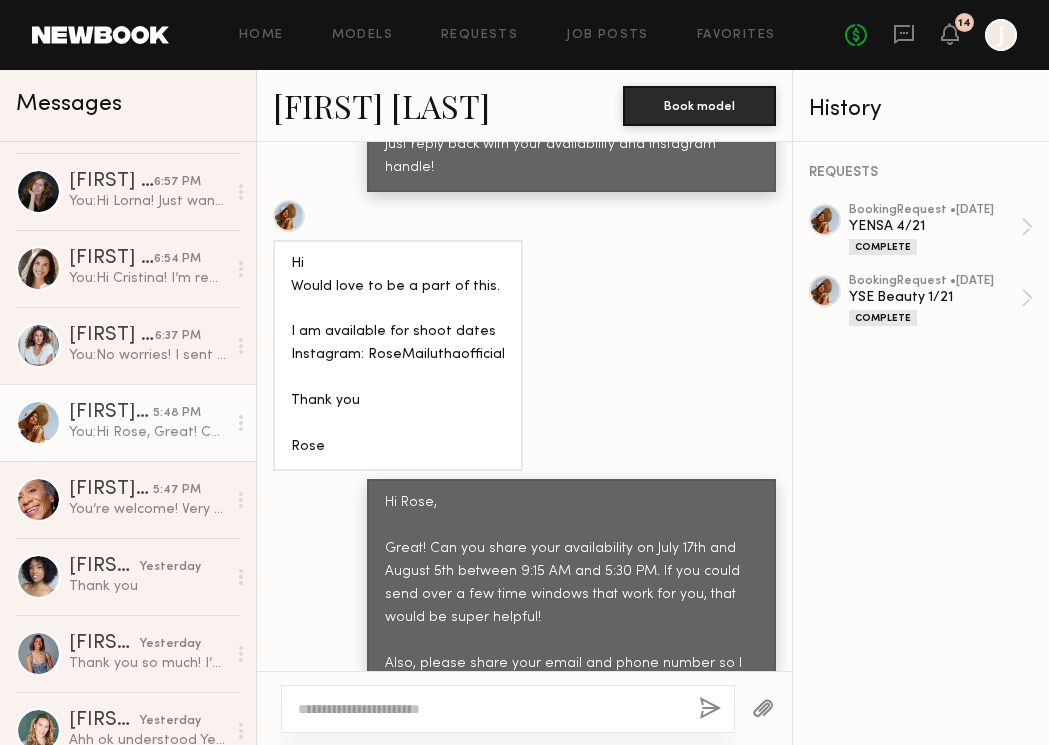 scroll, scrollTop: 3504, scrollLeft: 0, axis: vertical 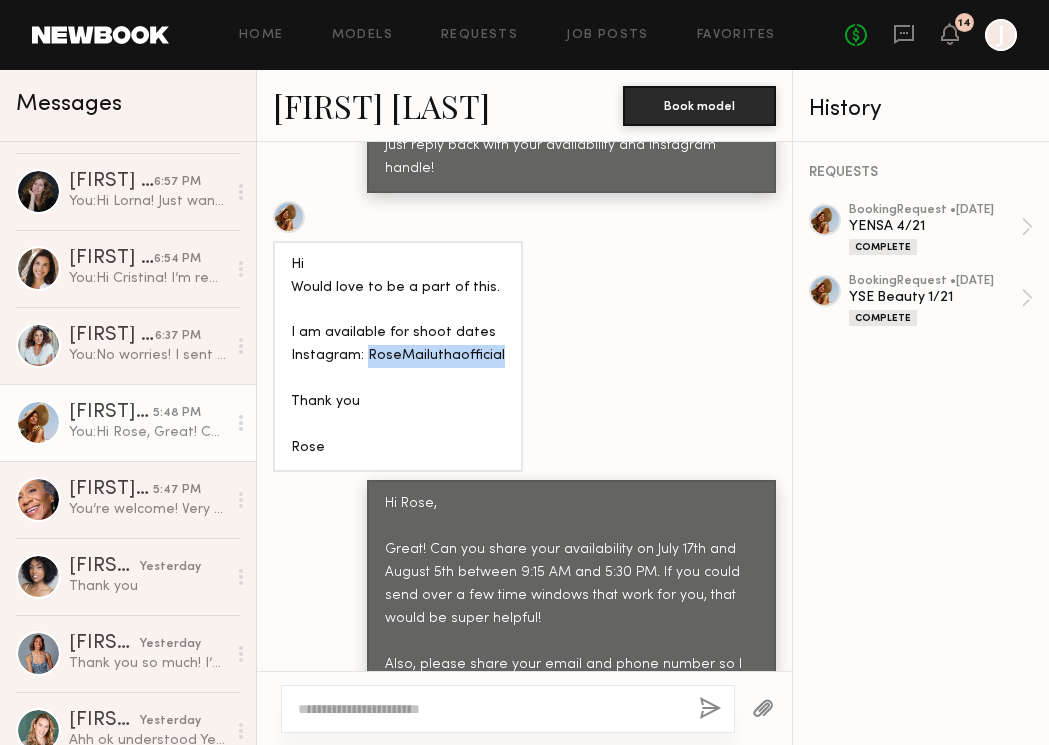 copy on "RoseMailuthaofficial" 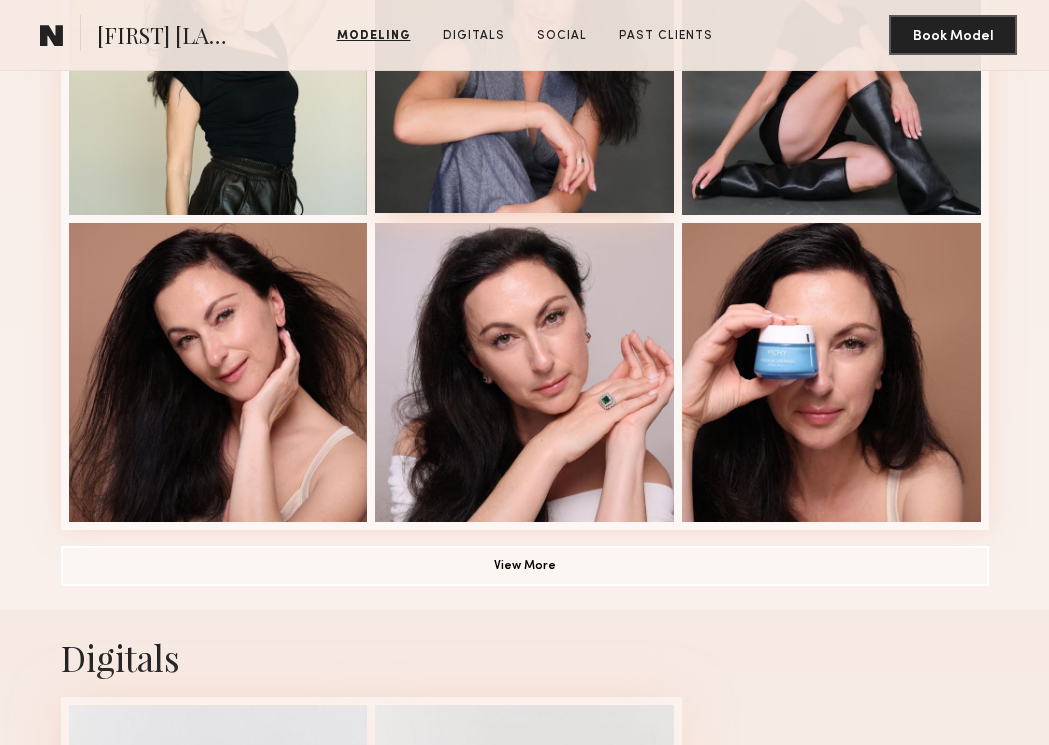 scroll, scrollTop: 1254, scrollLeft: 0, axis: vertical 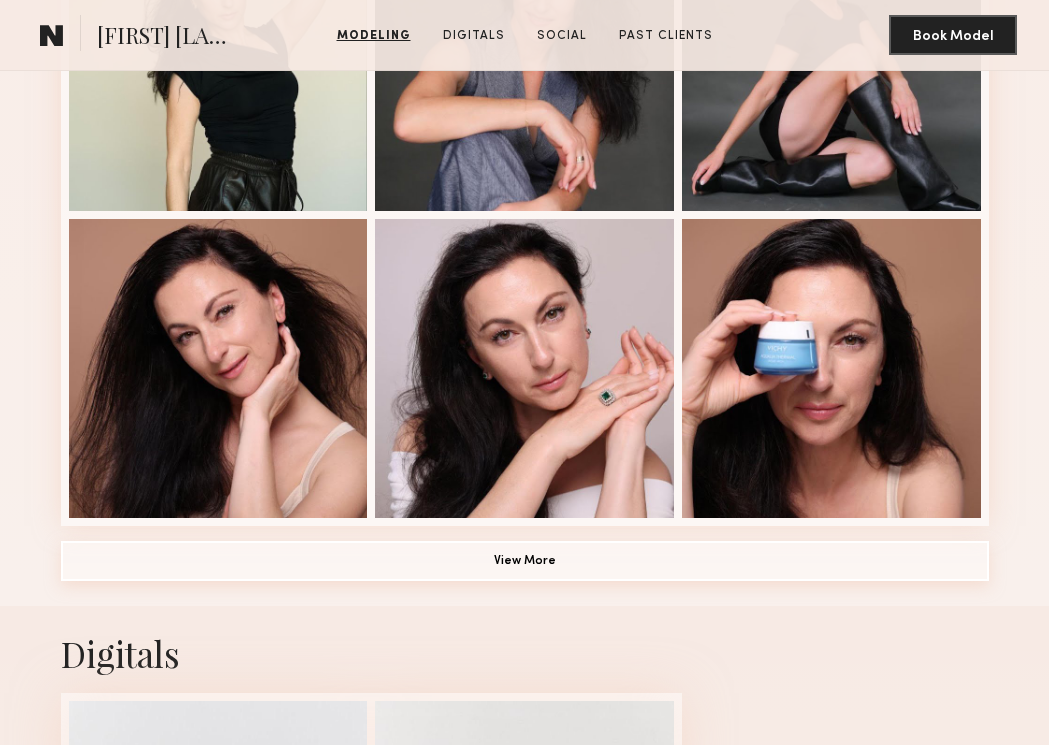 click on "View More" 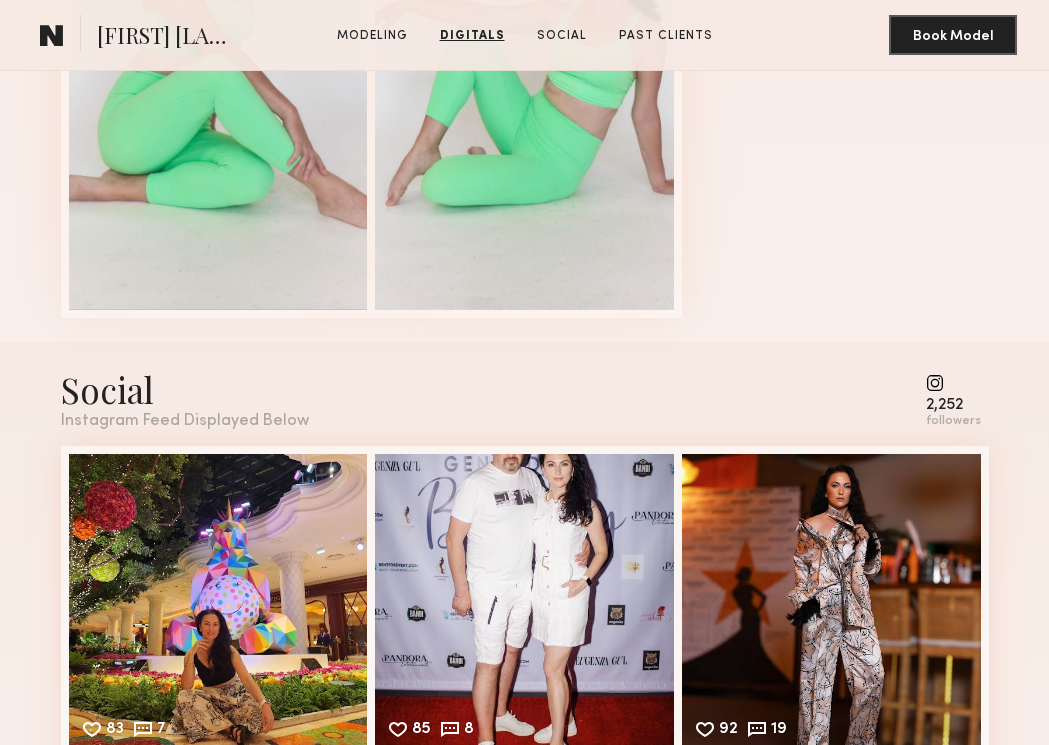 scroll, scrollTop: 3122, scrollLeft: 0, axis: vertical 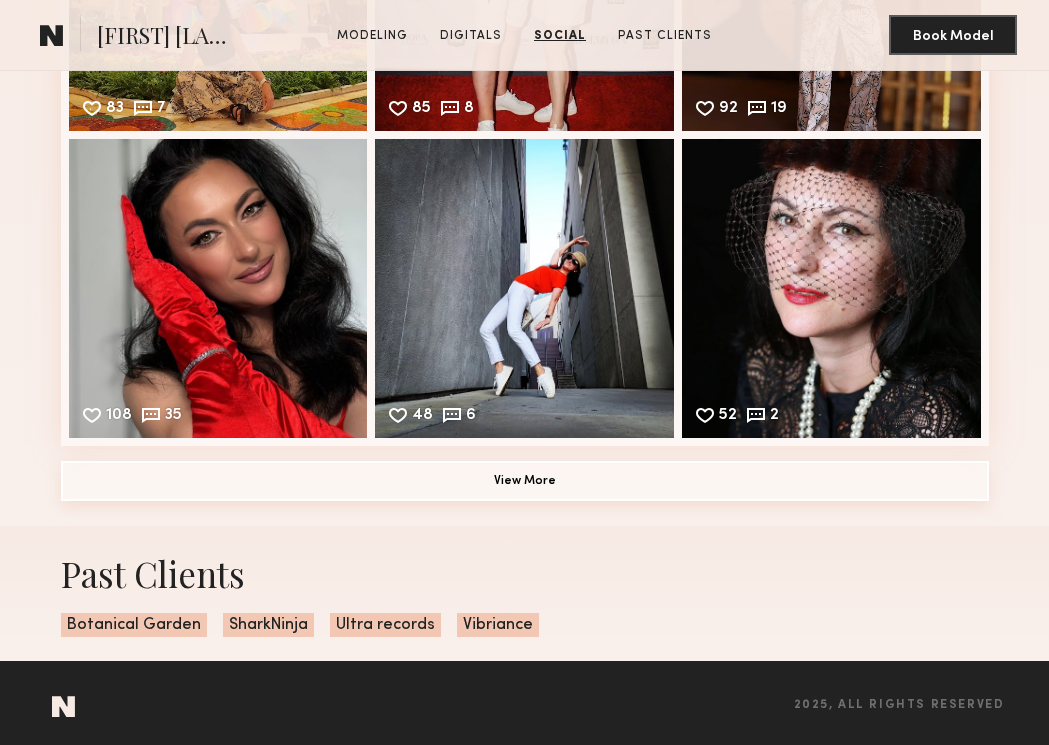 click on "View More" 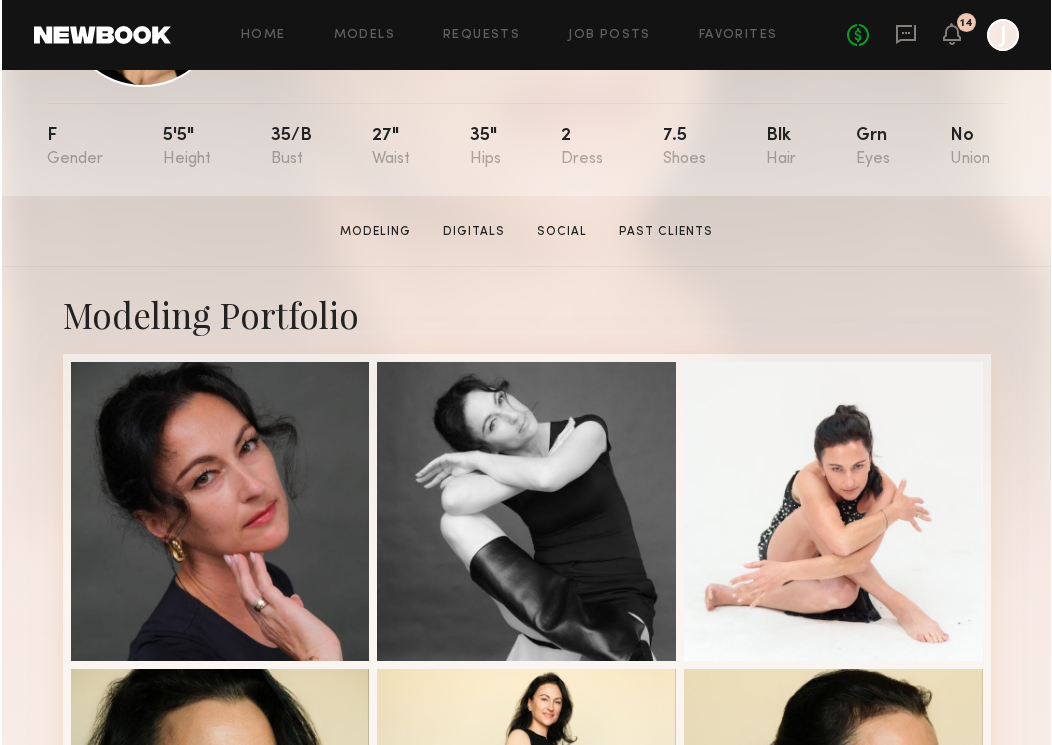 scroll, scrollTop: 0, scrollLeft: 0, axis: both 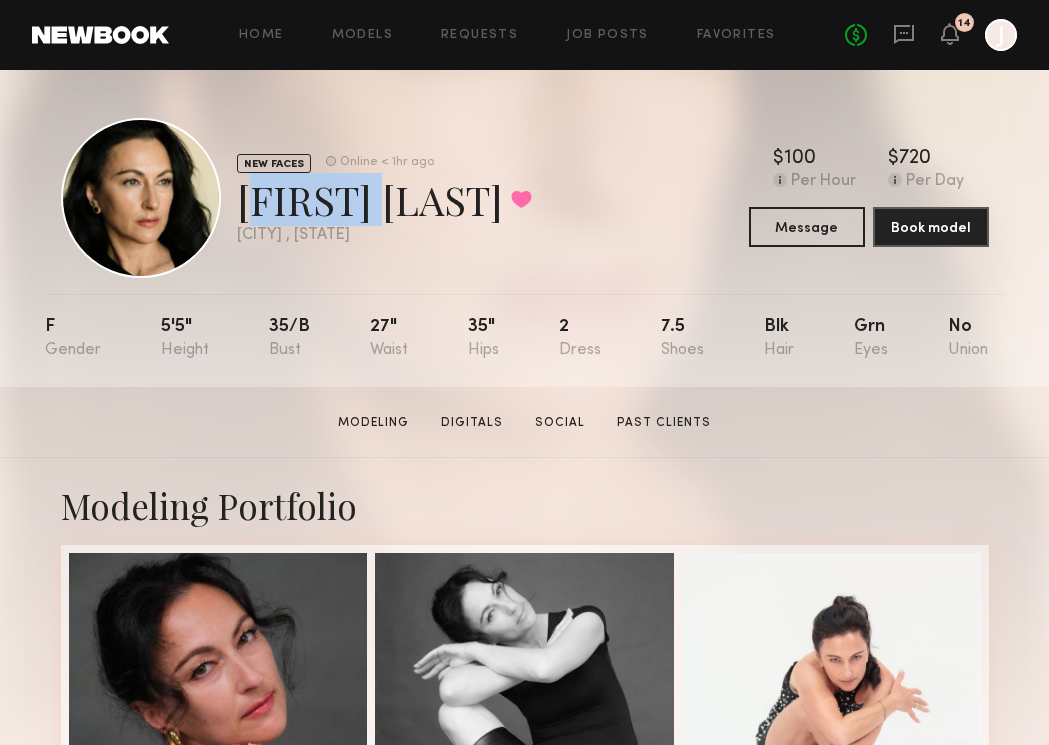 drag, startPoint x: 231, startPoint y: 200, endPoint x: 353, endPoint y: 217, distance: 123.178734 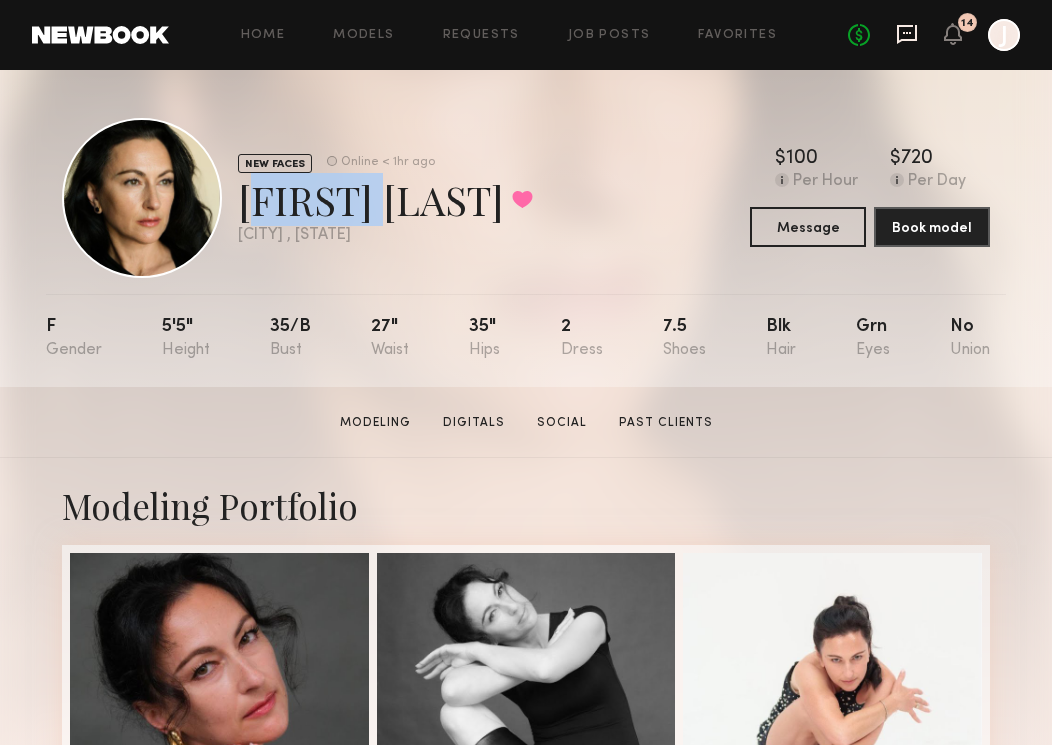 click 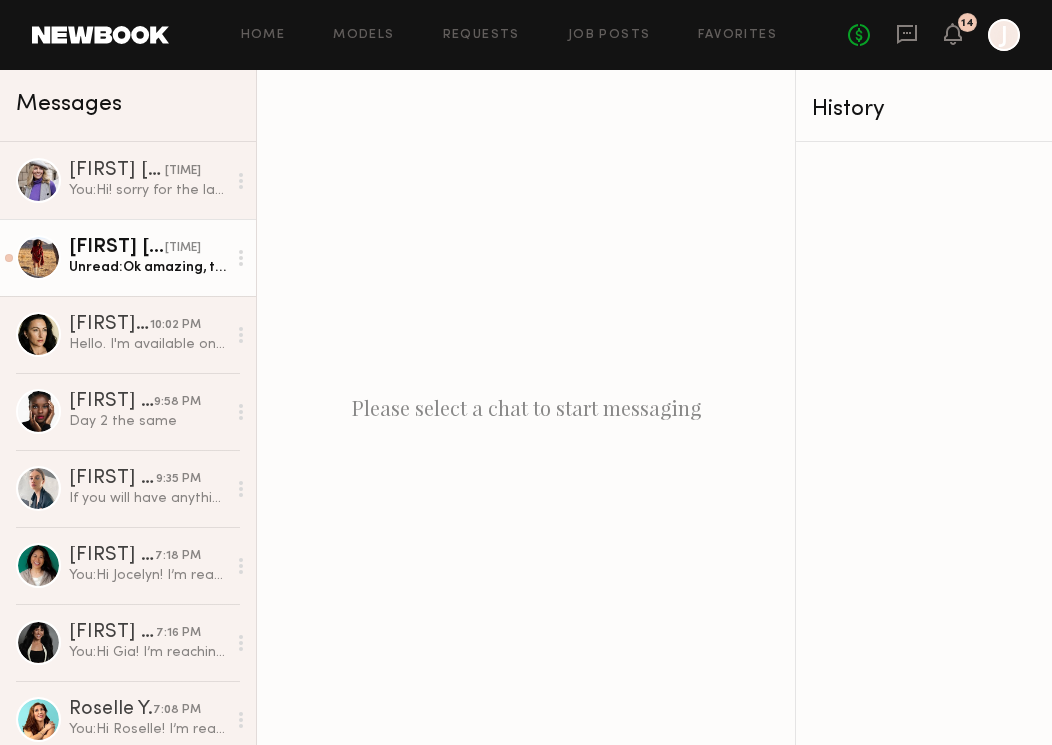 click on "Unread:  Ok amazing, thank you! I’ll try to leave a few minutes early if possible on [DATE] so you guys aren’t waiting too long" 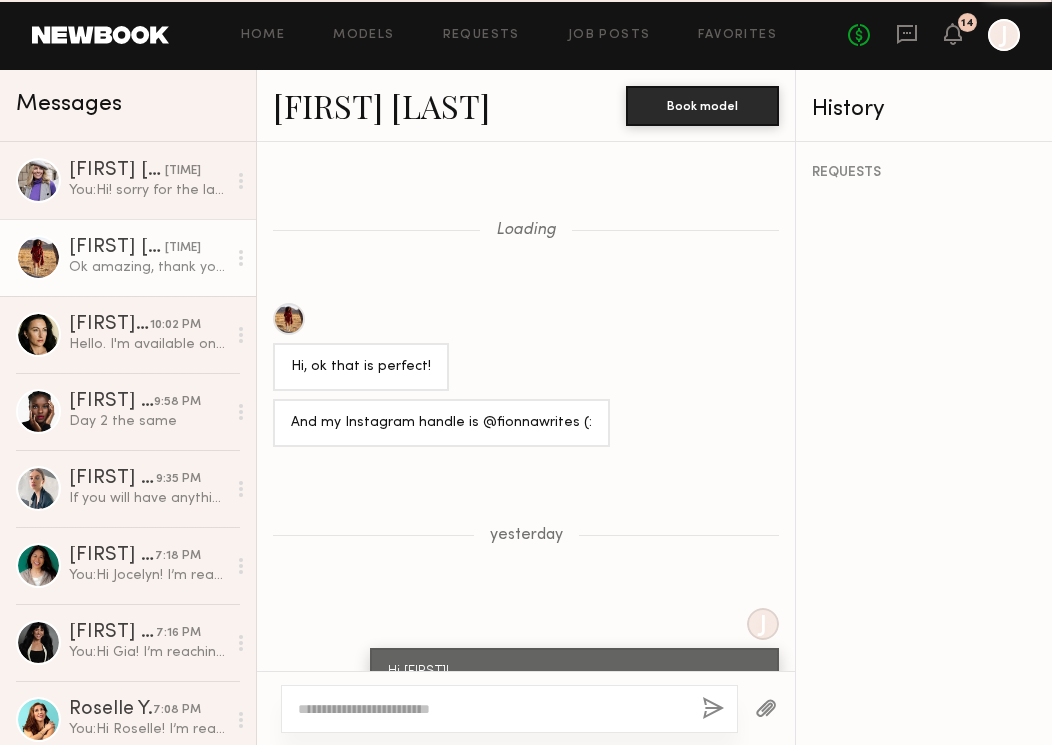 scroll, scrollTop: 1277, scrollLeft: 0, axis: vertical 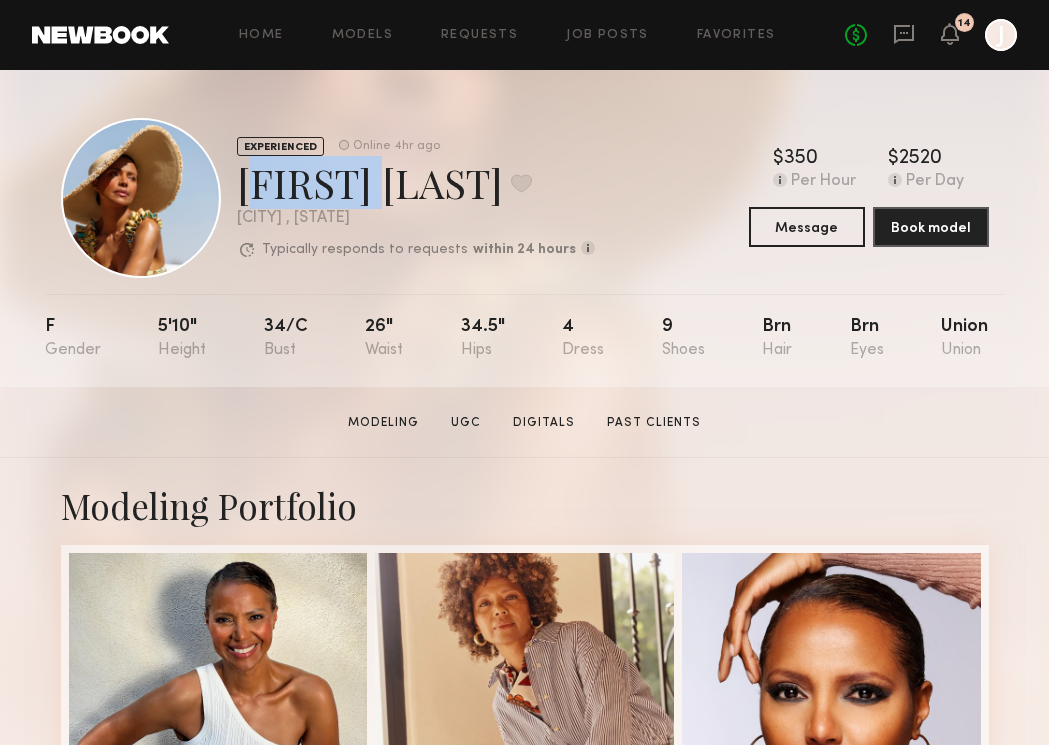 drag, startPoint x: 239, startPoint y: 196, endPoint x: 380, endPoint y: 199, distance: 141.0319 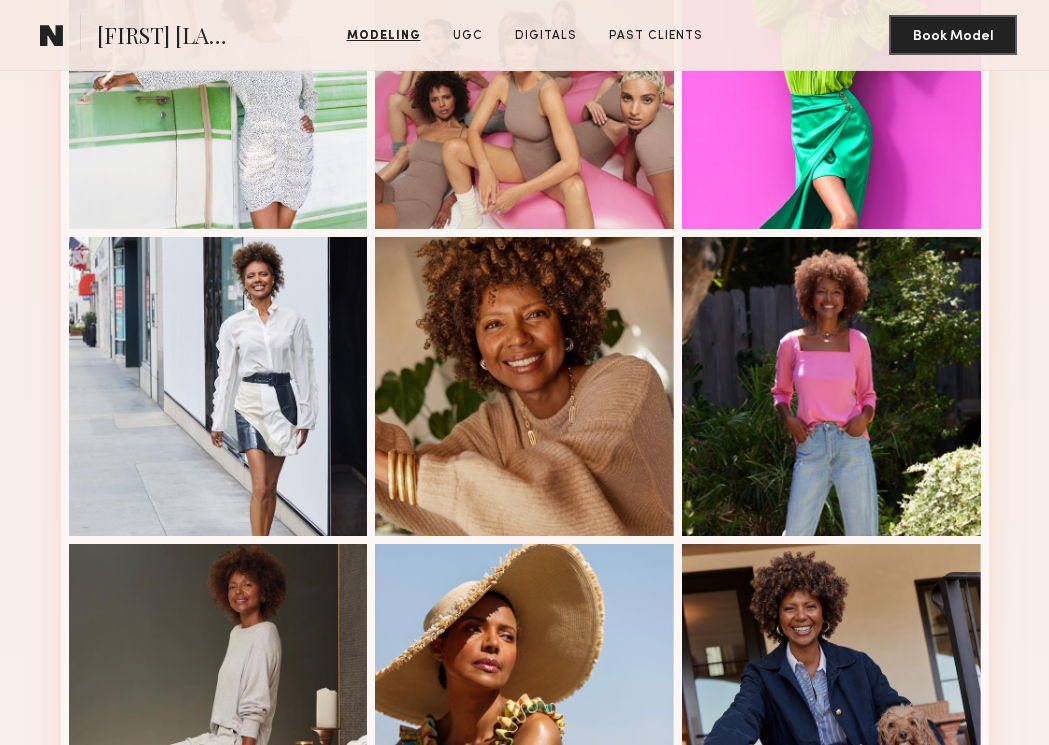 scroll, scrollTop: 1138, scrollLeft: 0, axis: vertical 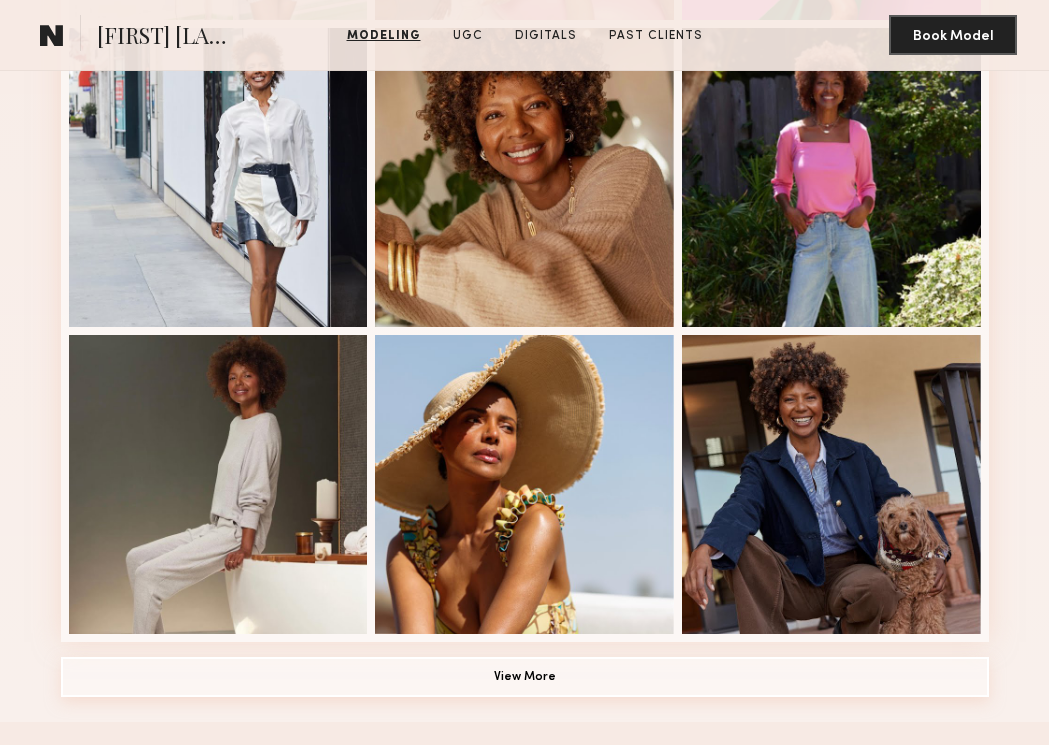 click on "View More" 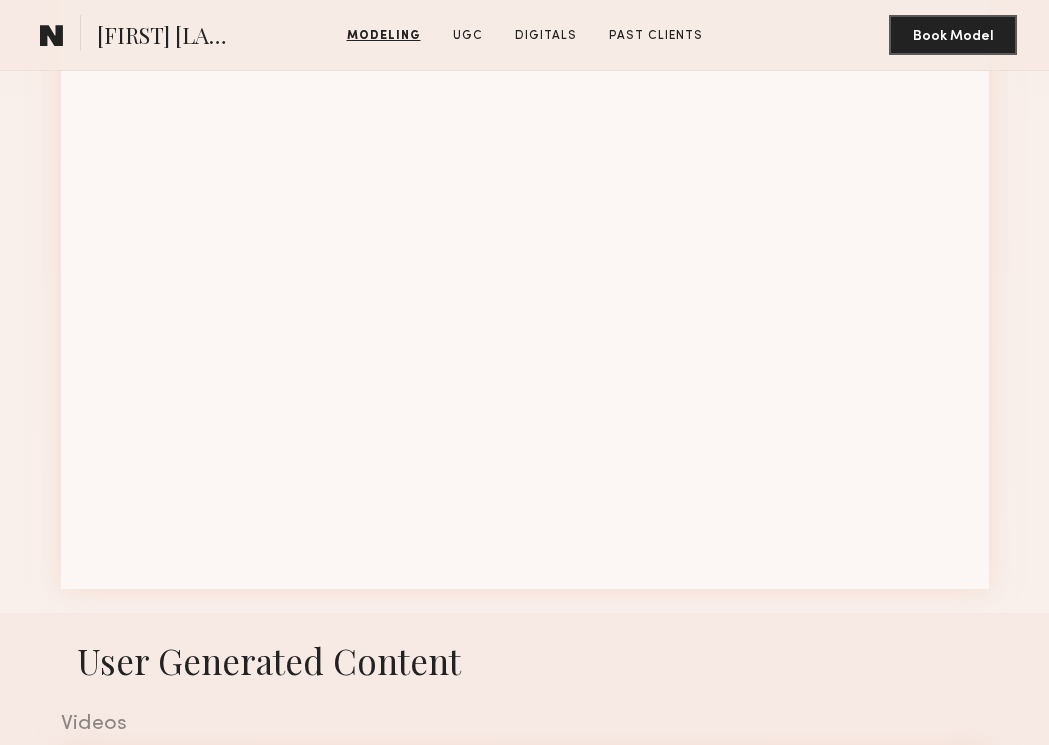 scroll, scrollTop: 2175, scrollLeft: 0, axis: vertical 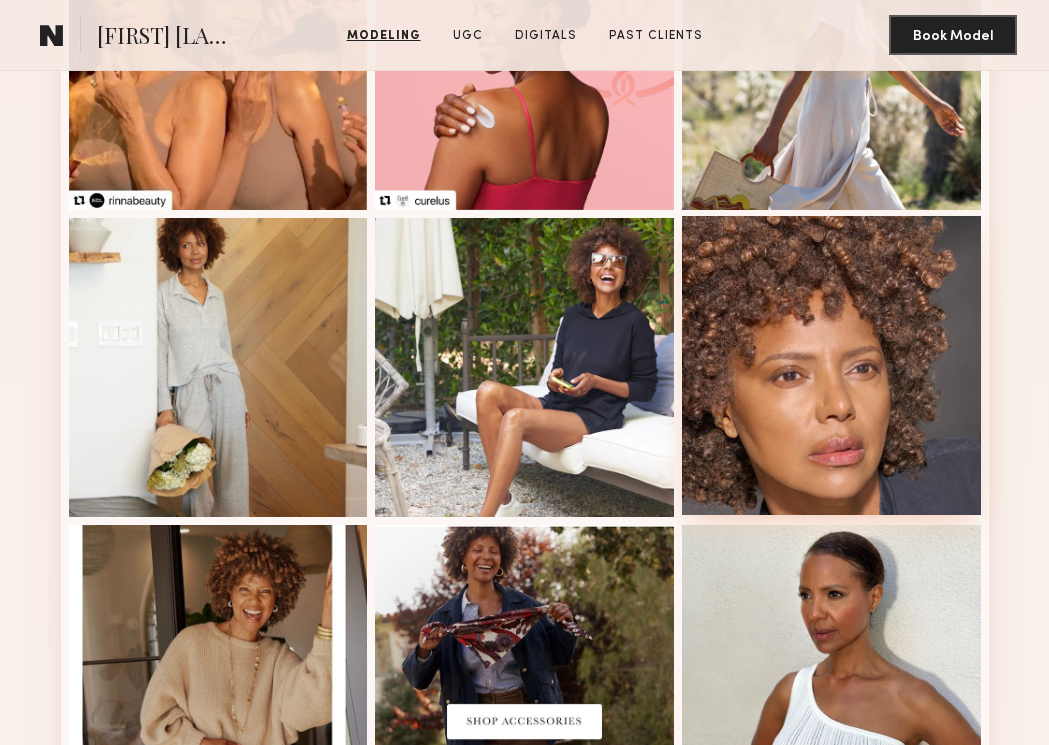 click at bounding box center [831, 365] 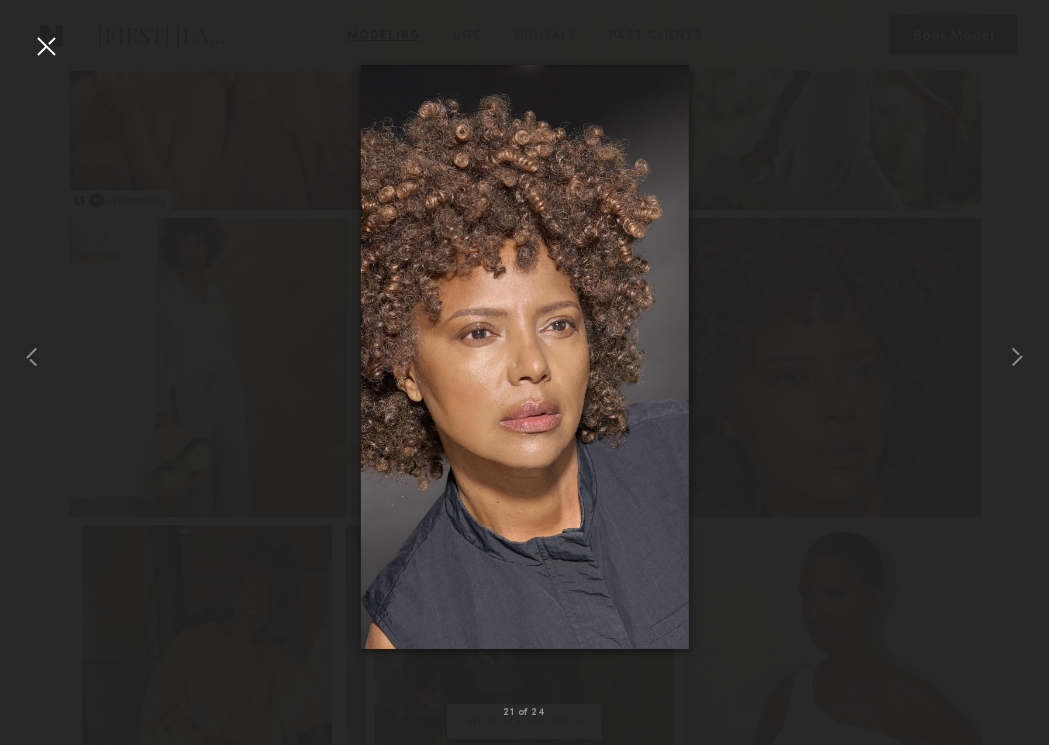 click at bounding box center (46, 46) 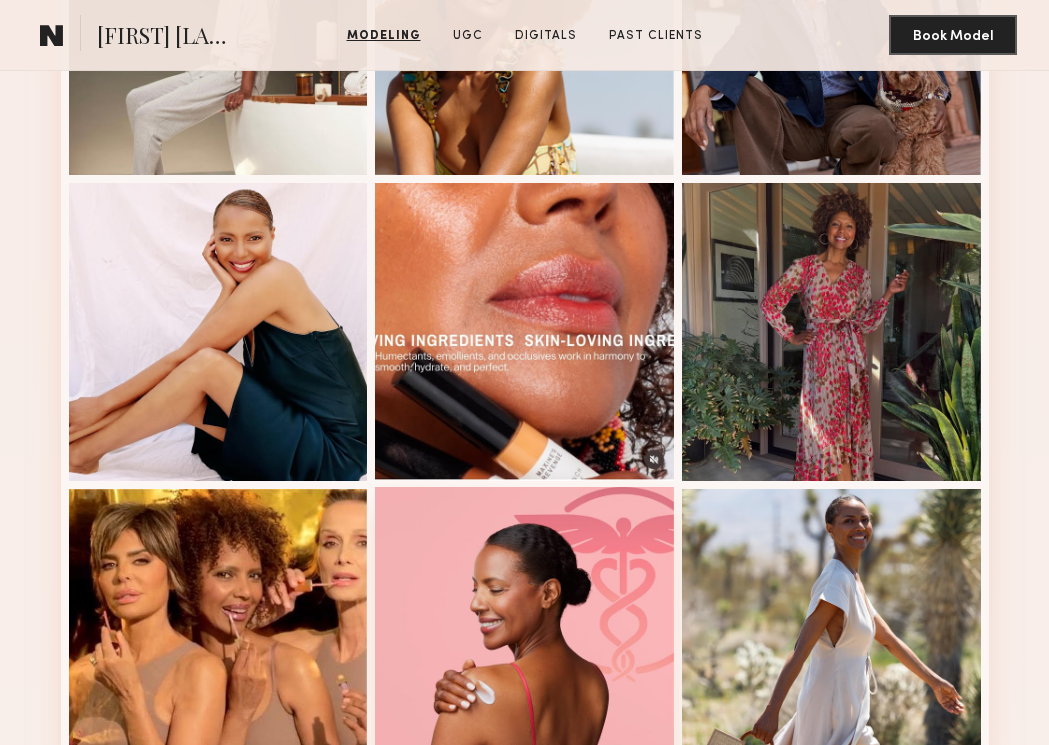 scroll, scrollTop: 1438, scrollLeft: 0, axis: vertical 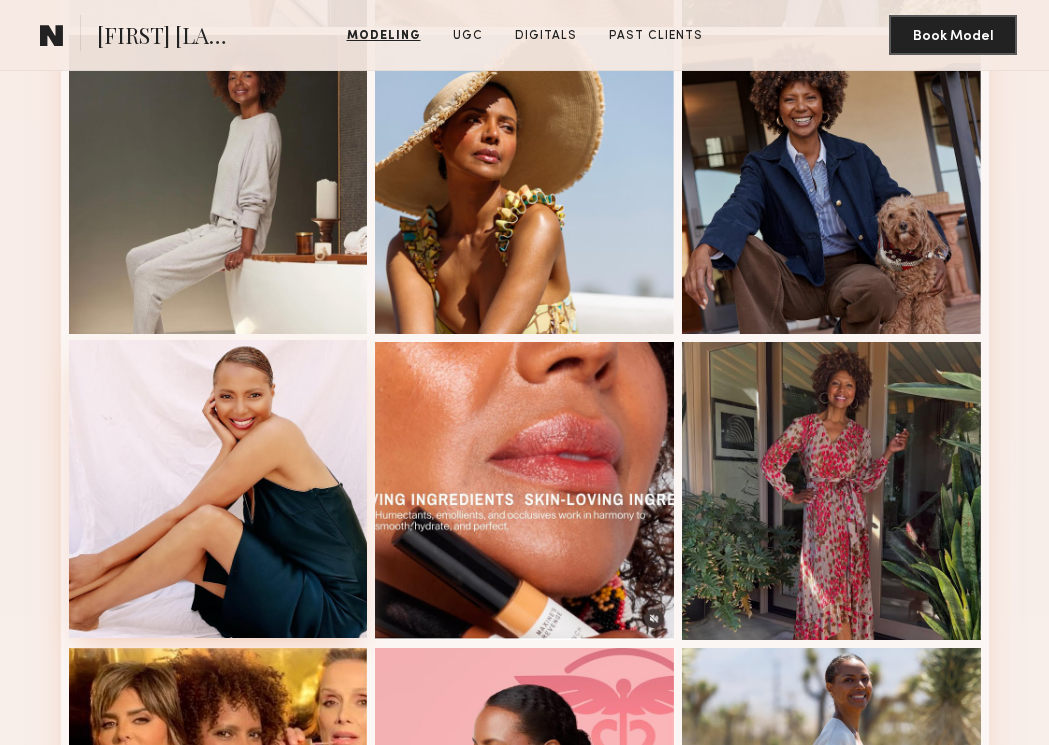 click at bounding box center [218, 489] 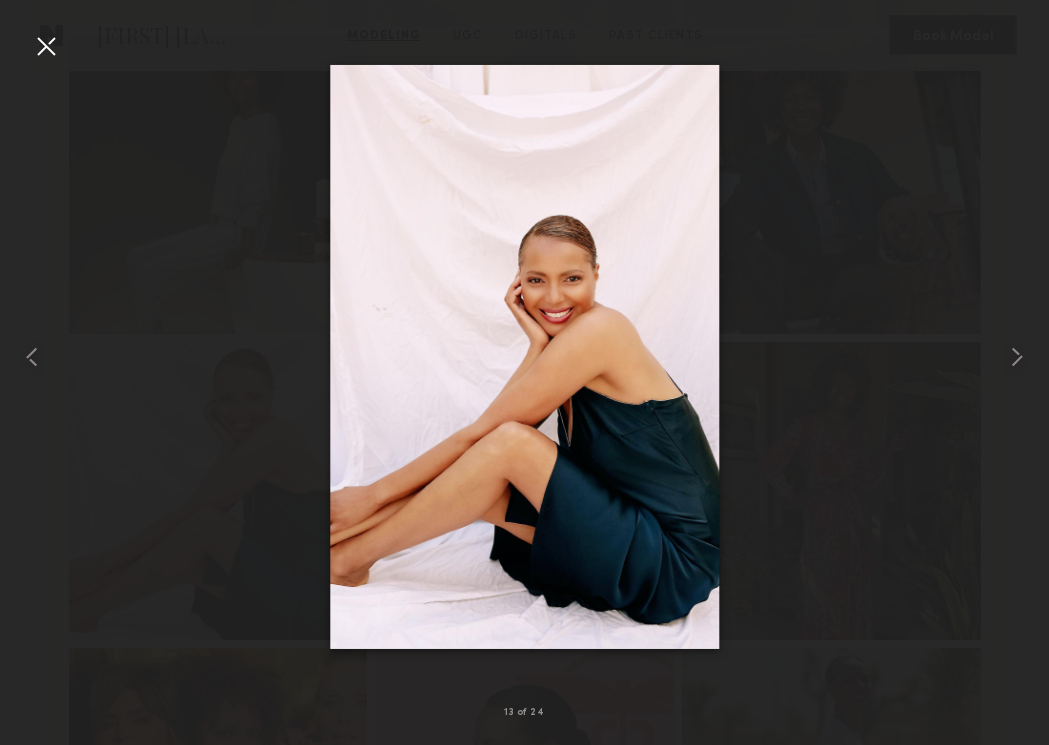 click at bounding box center (46, 46) 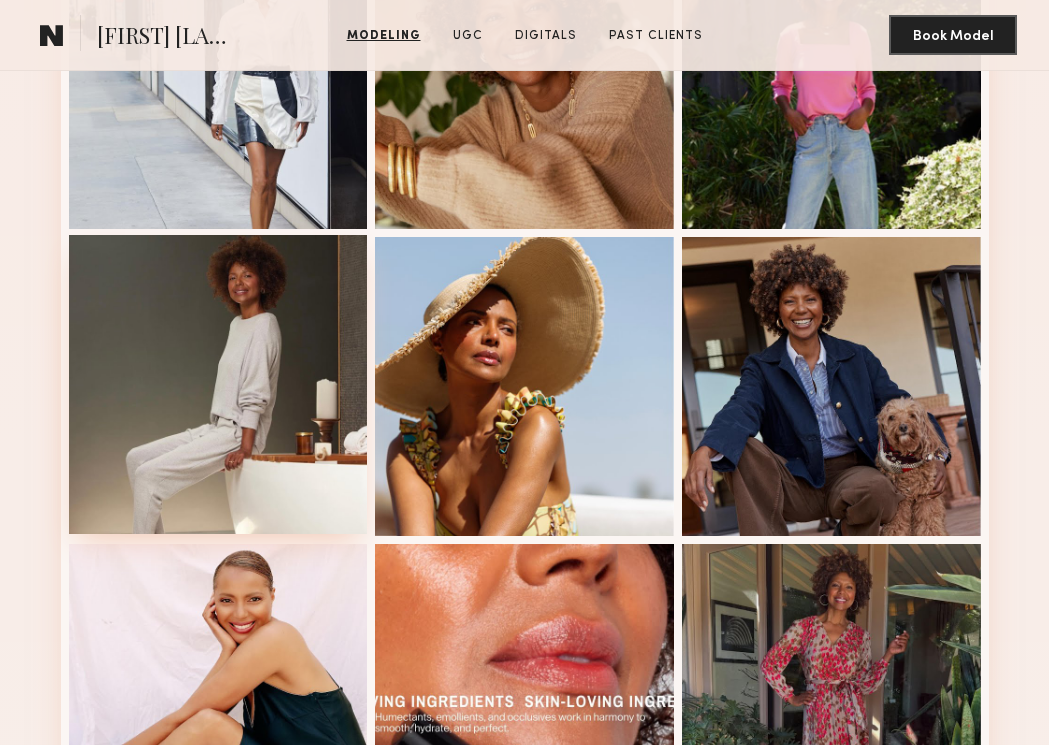 scroll, scrollTop: 991, scrollLeft: 0, axis: vertical 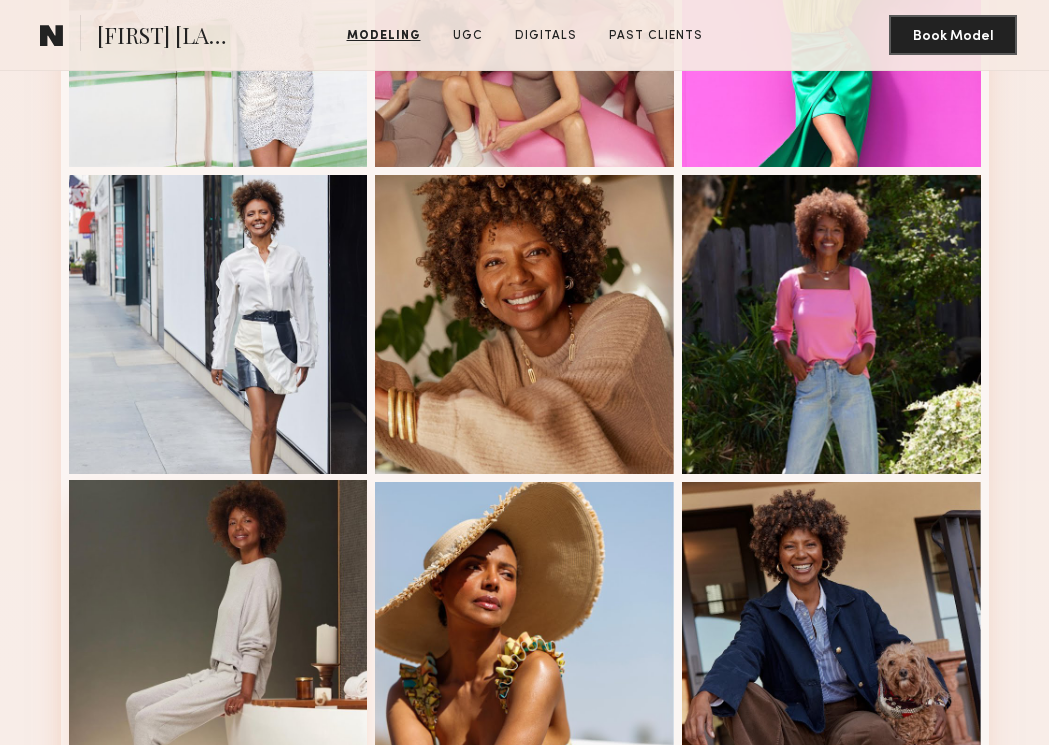 click at bounding box center (218, 629) 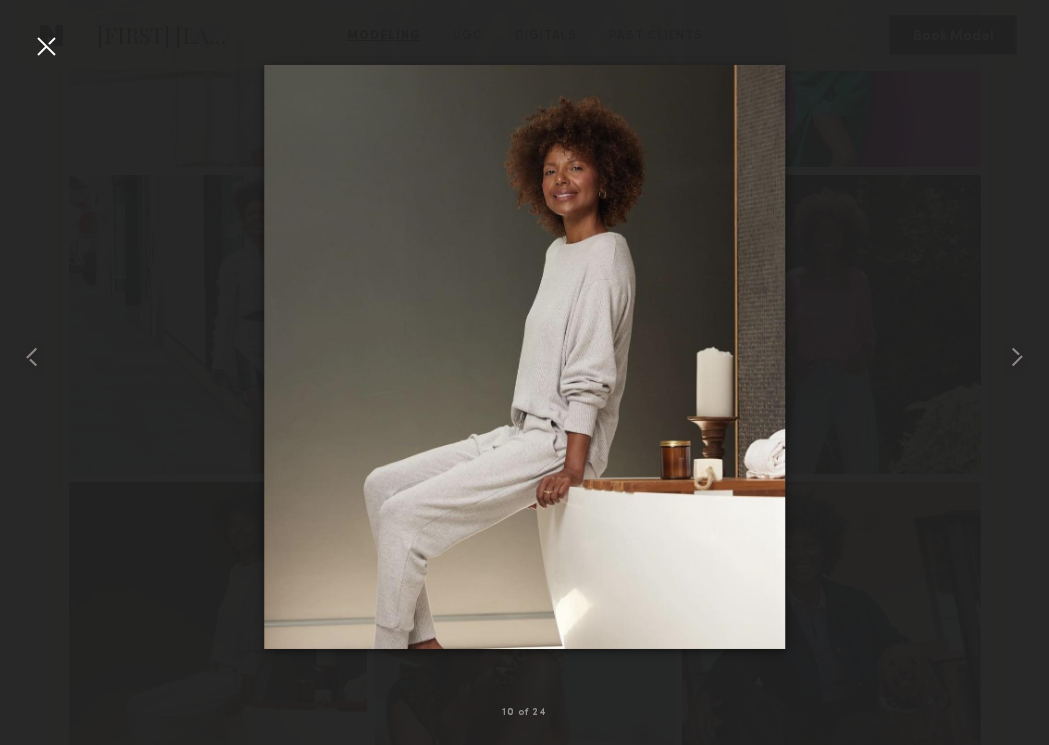 click at bounding box center [46, 46] 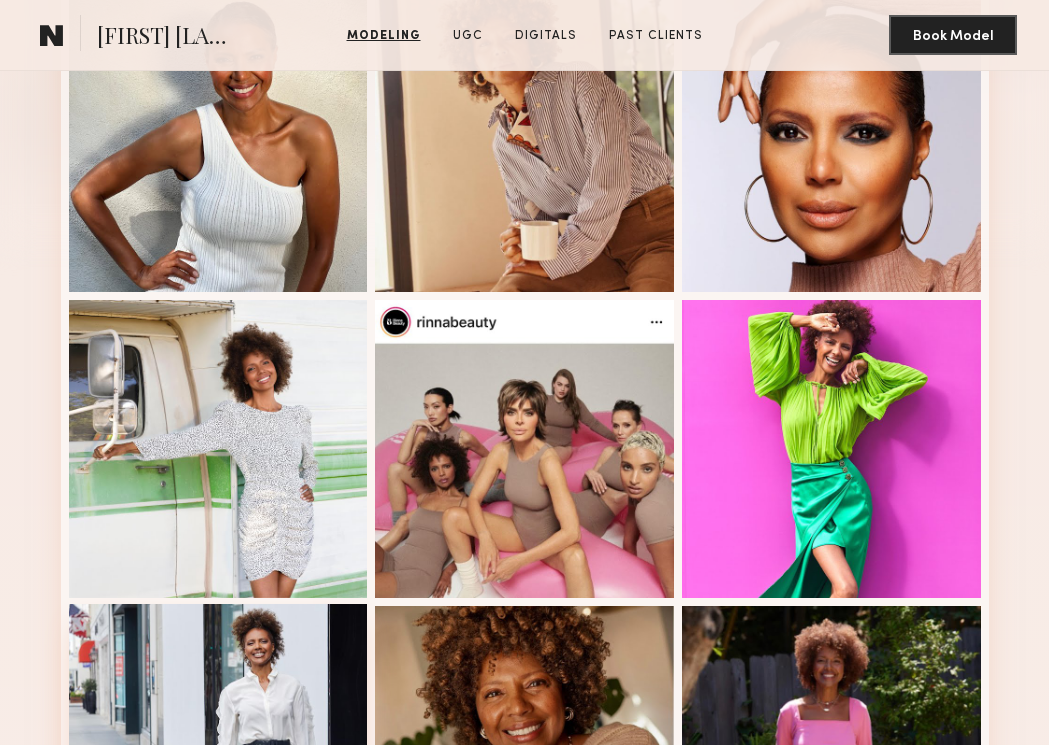 scroll, scrollTop: 507, scrollLeft: 0, axis: vertical 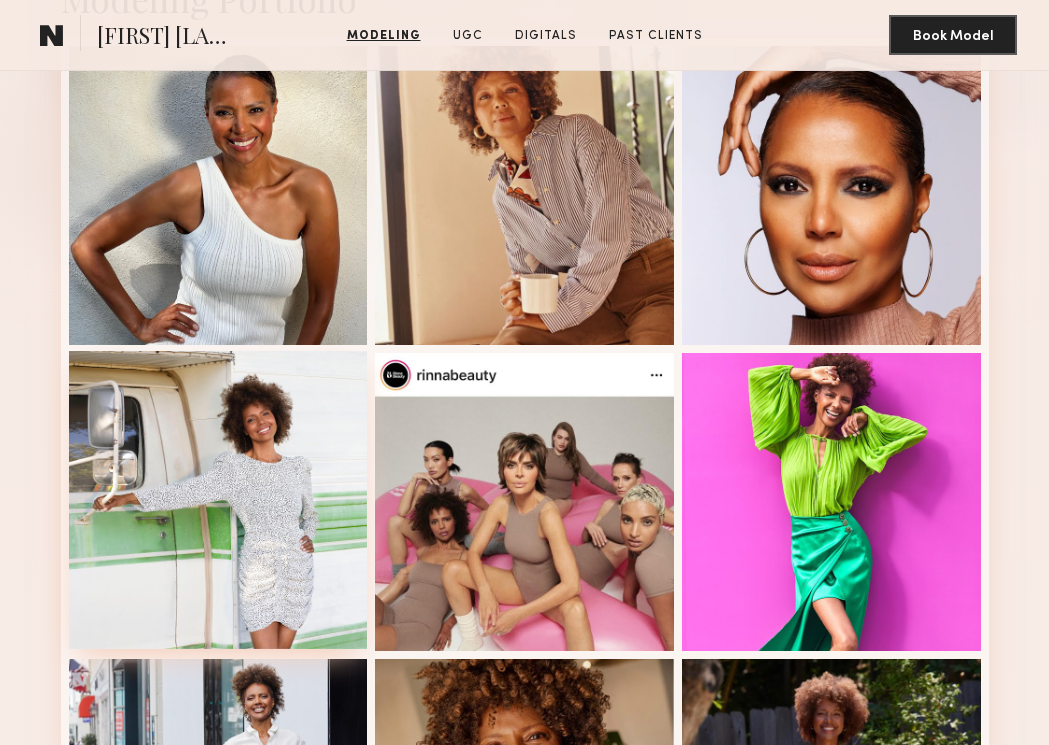click at bounding box center [218, 500] 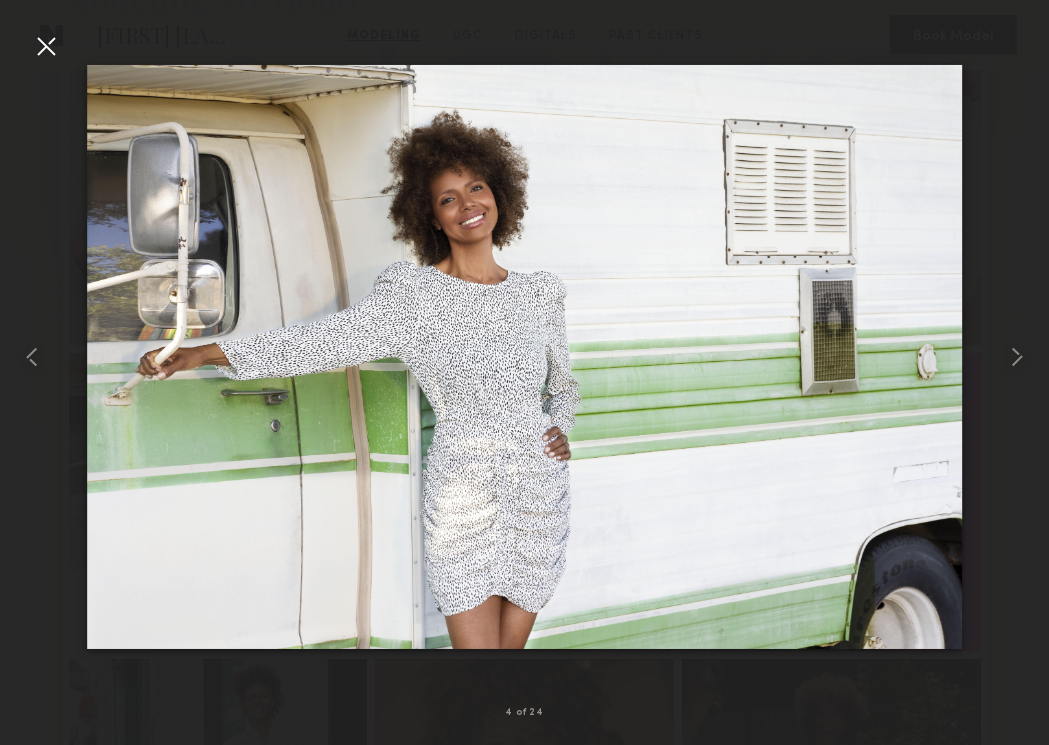 click at bounding box center [46, 46] 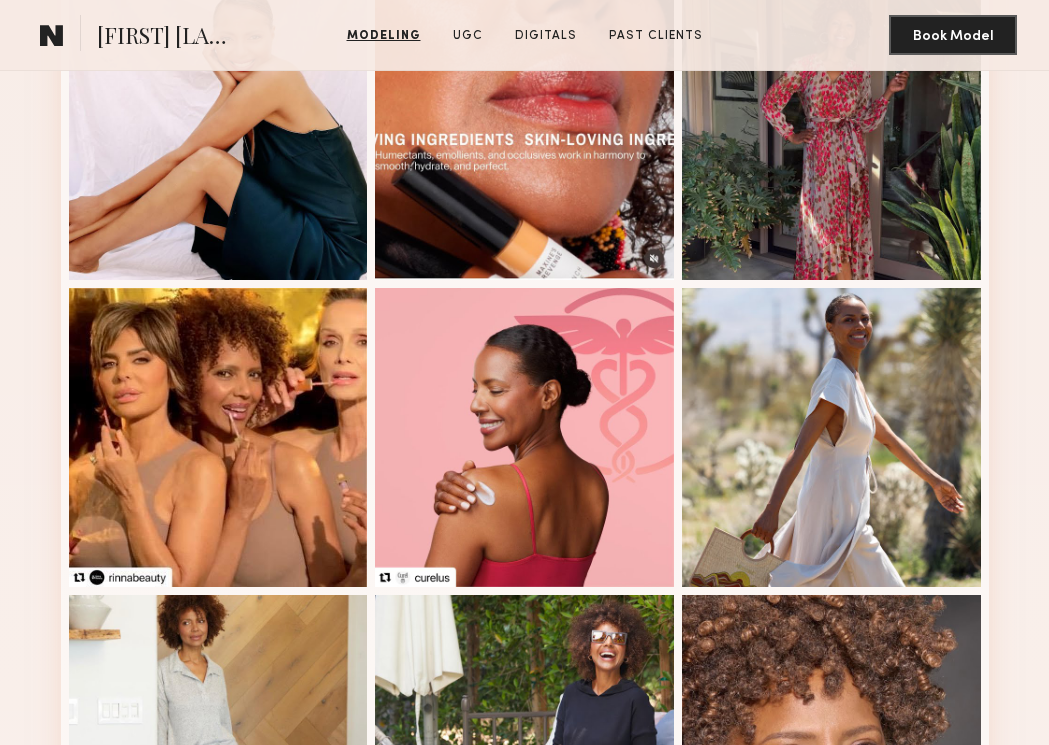 scroll, scrollTop: 1966, scrollLeft: 0, axis: vertical 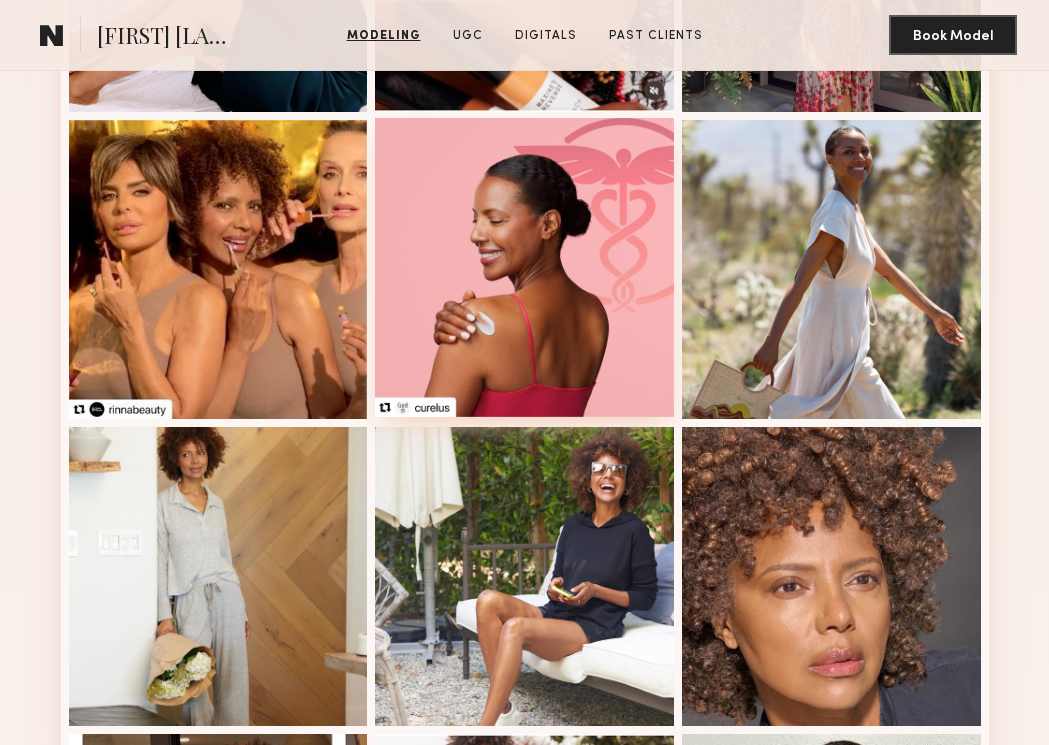 click at bounding box center [524, 267] 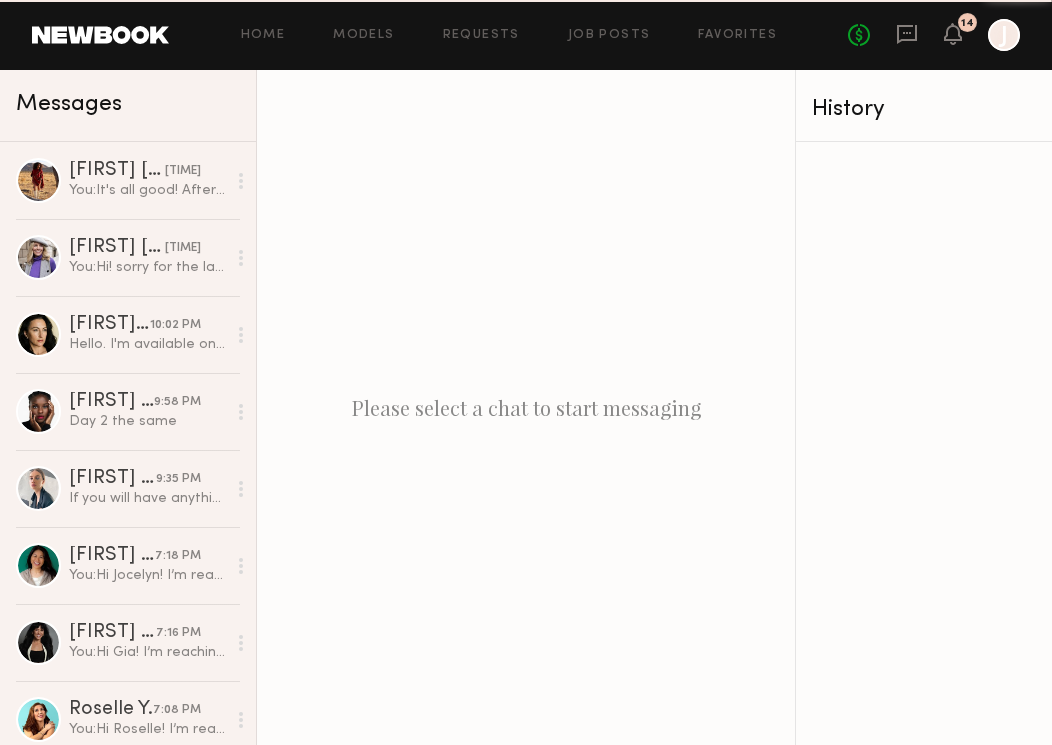 scroll, scrollTop: 0, scrollLeft: 0, axis: both 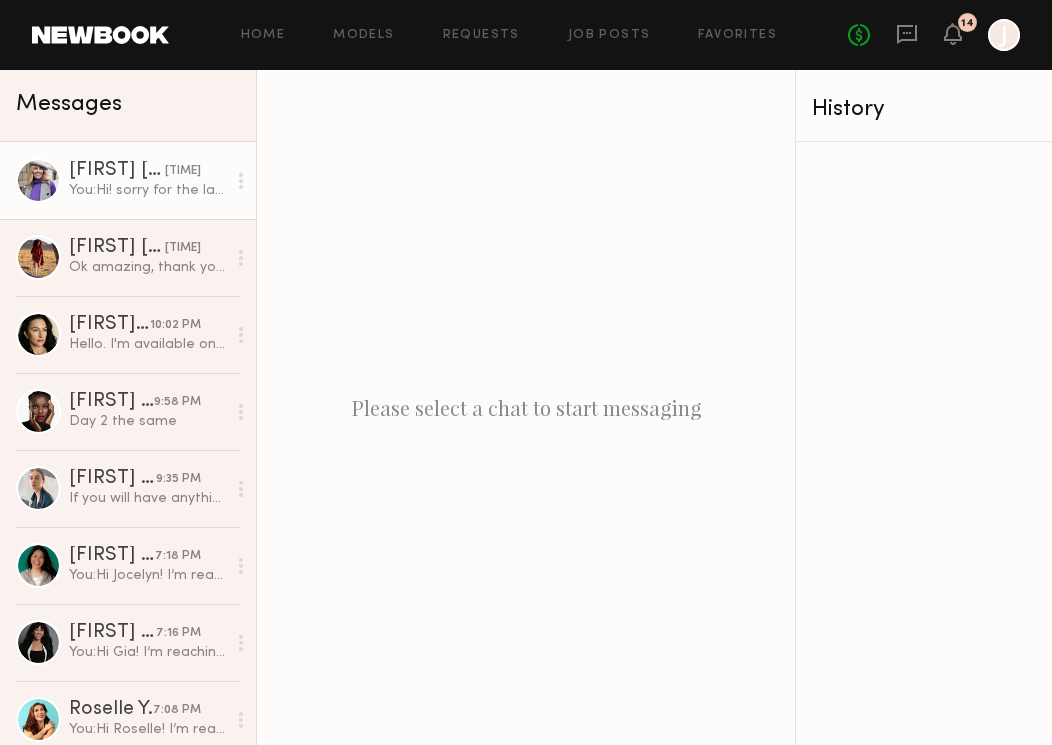 click on "You:  Hi! sorry for the late reply. The shoot will take place at our studio in the arts district in DTLA" 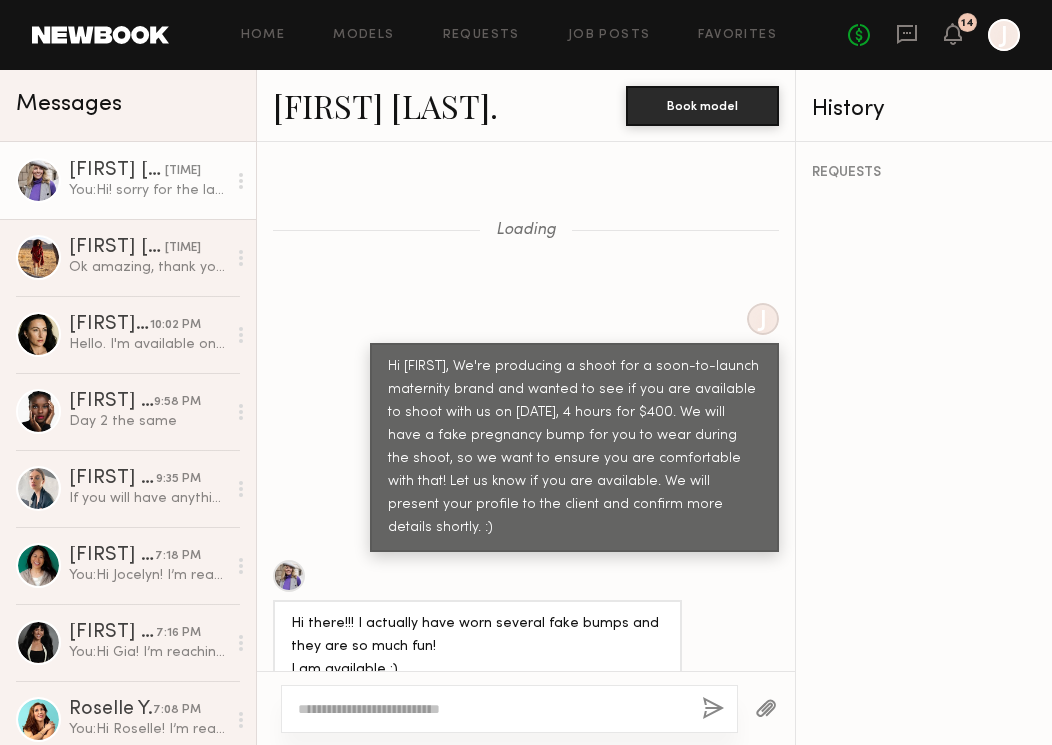 scroll, scrollTop: 5673, scrollLeft: 0, axis: vertical 